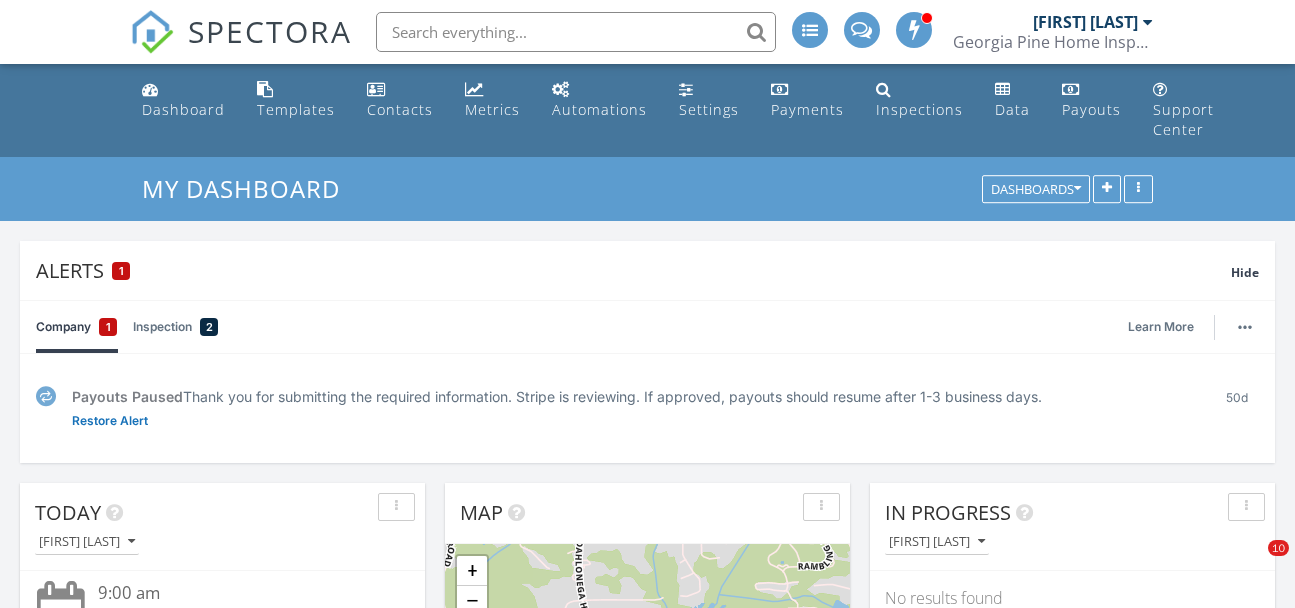 scroll, scrollTop: 0, scrollLeft: 0, axis: both 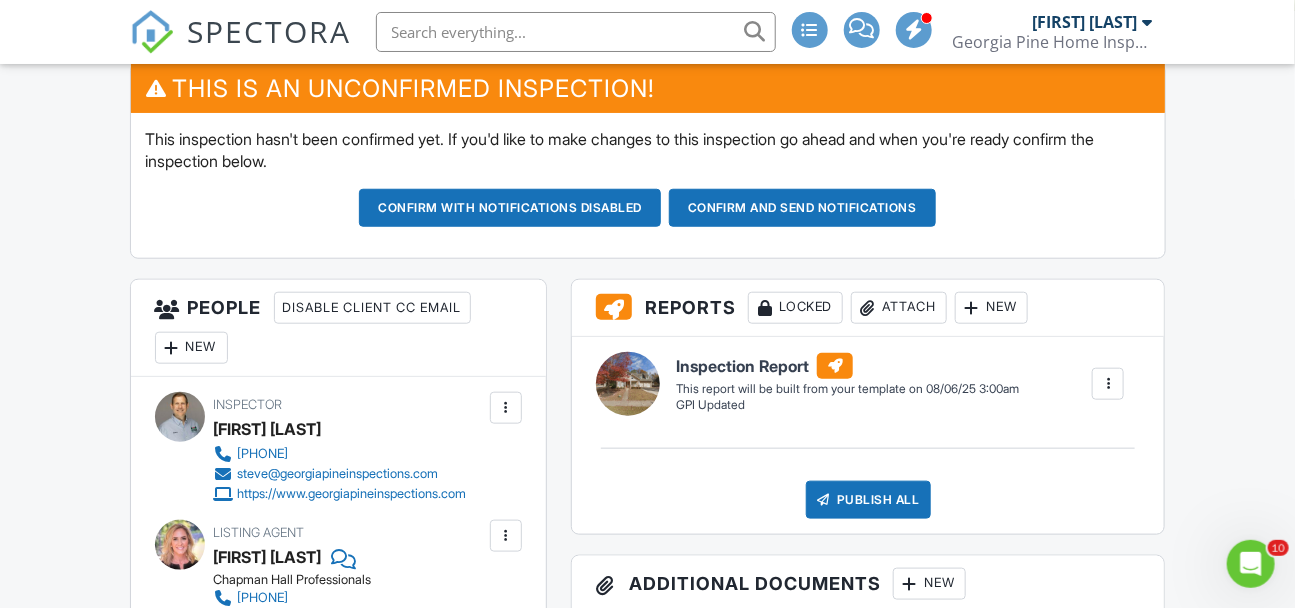 click on "New" at bounding box center [191, 348] 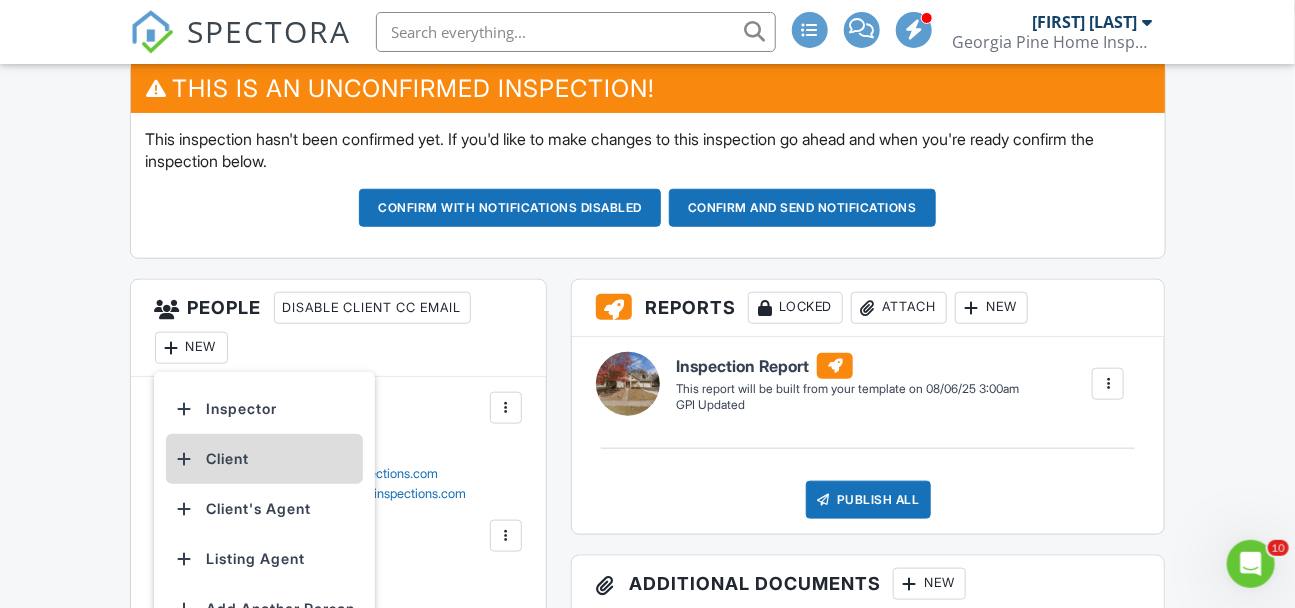 click on "Client" at bounding box center (264, 459) 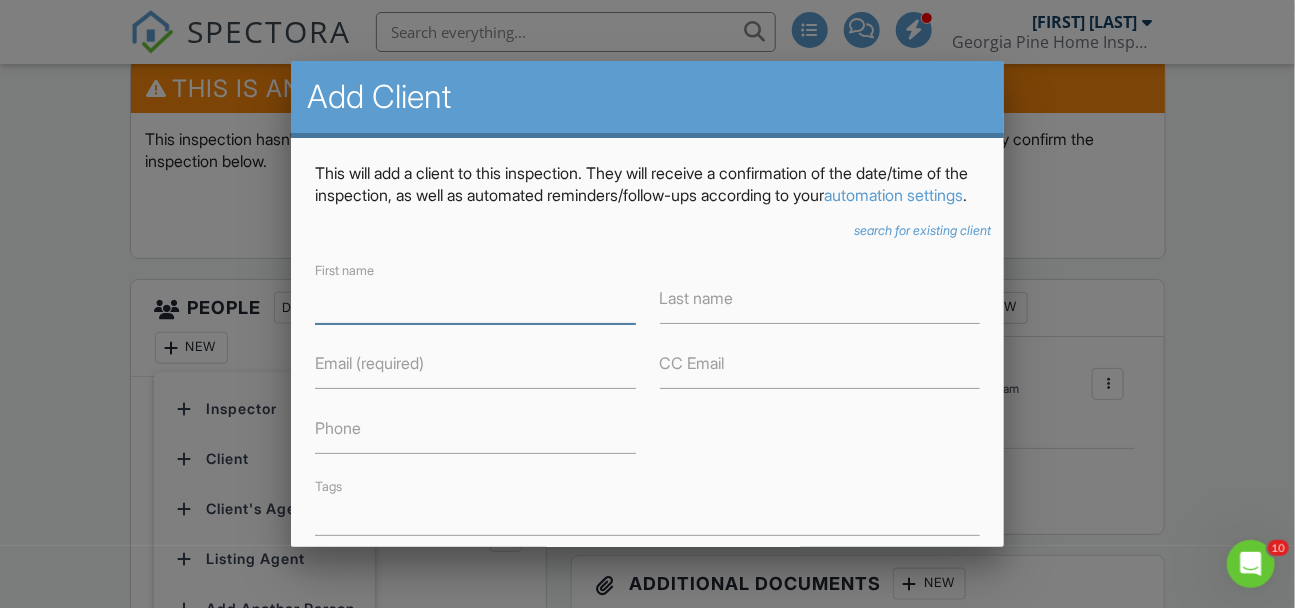 click on "First name" at bounding box center (475, 299) 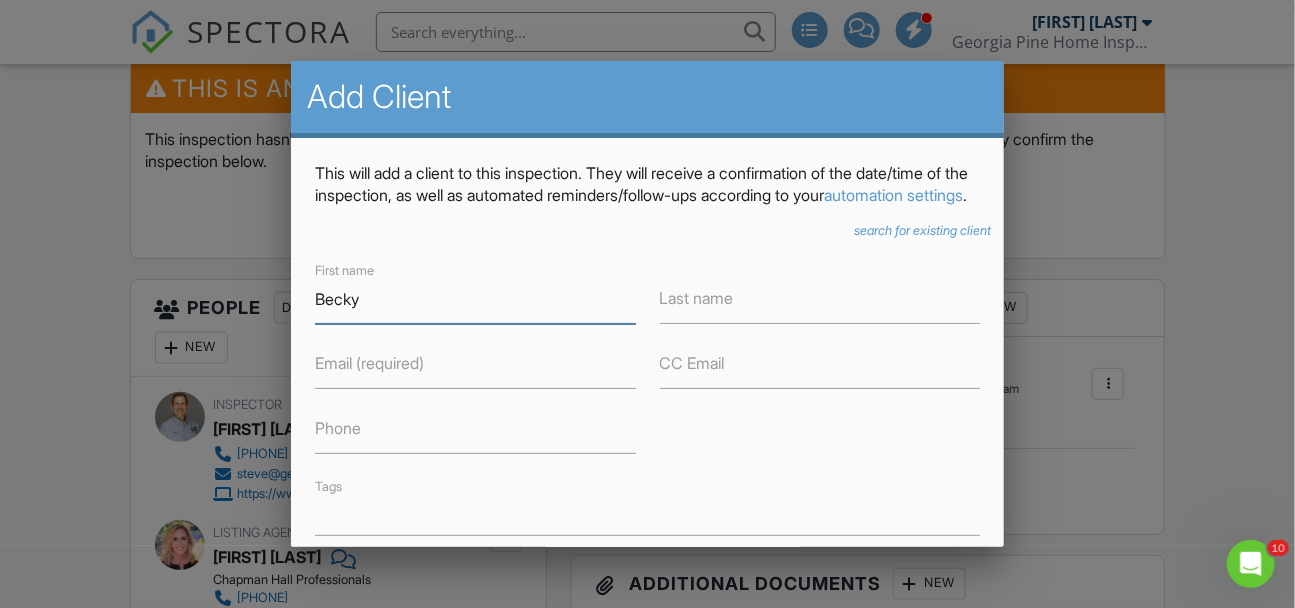 type on "[FIRST]" 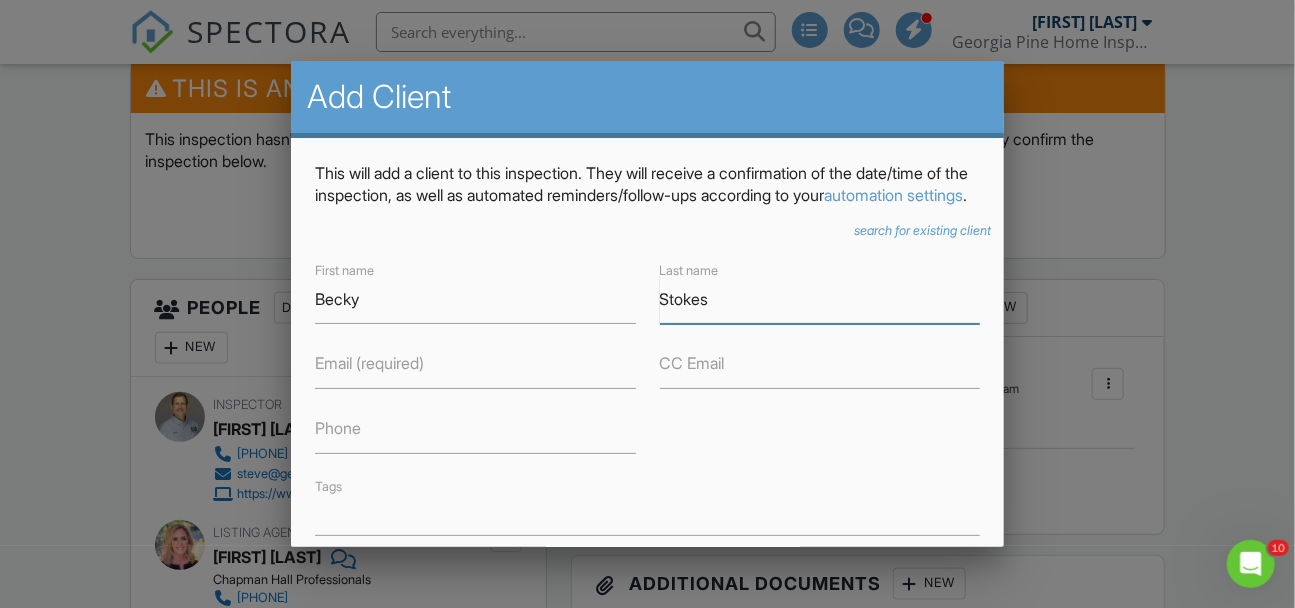 type on "[LAST]" 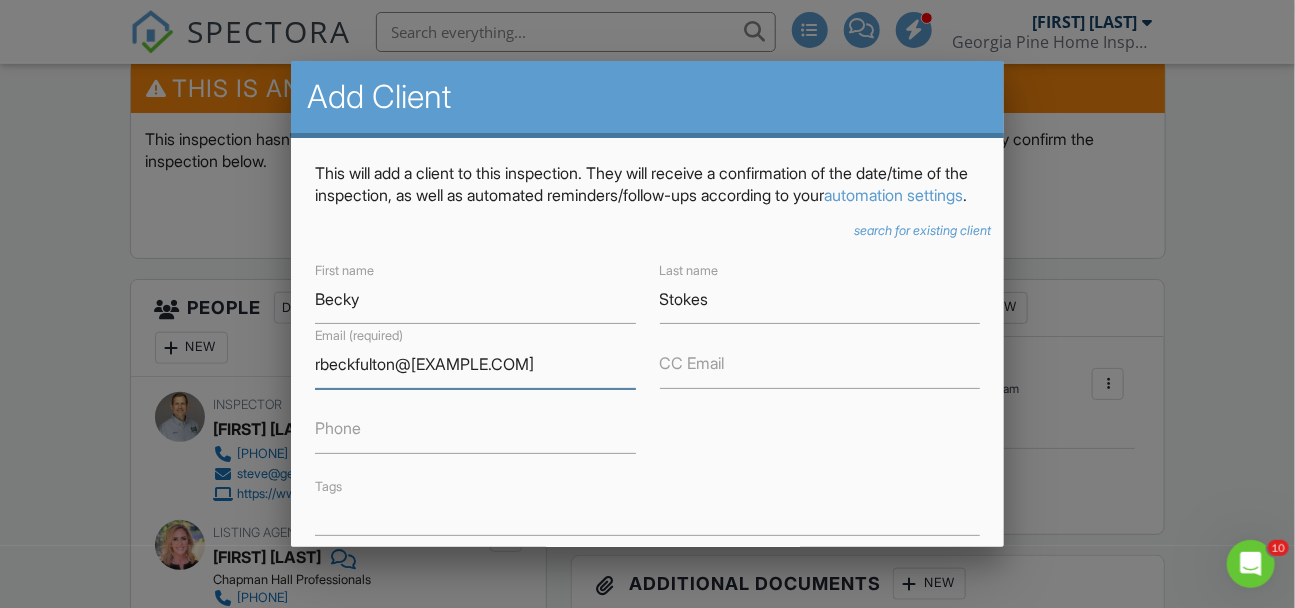 type on "[EMAIL]" 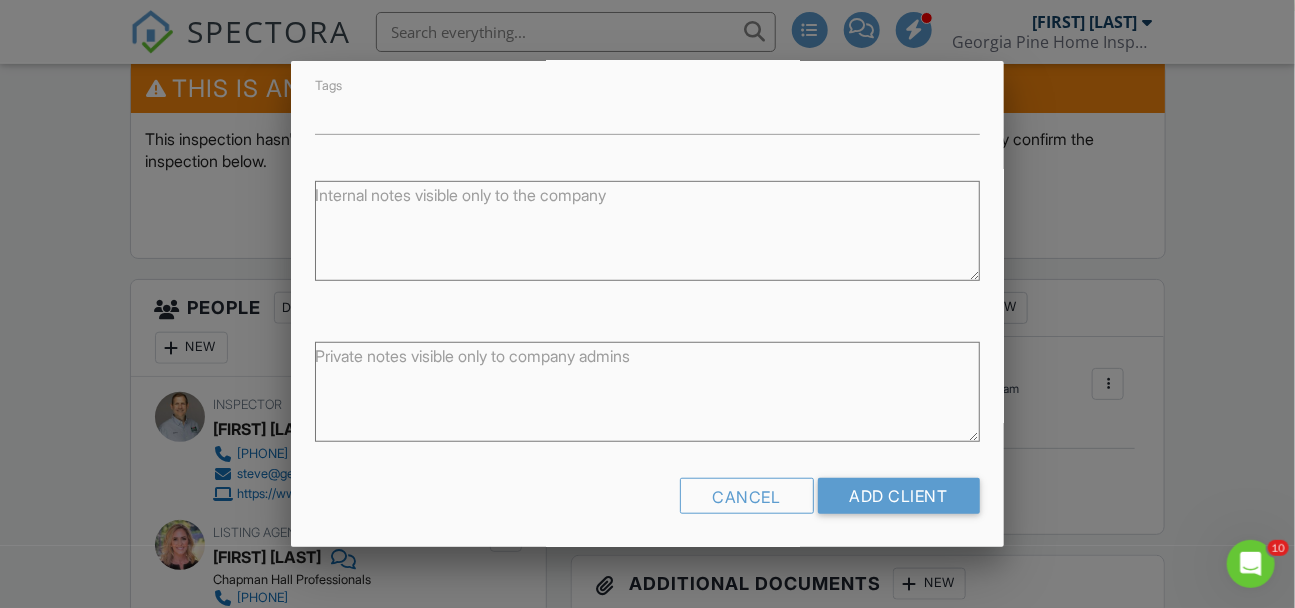 scroll, scrollTop: 429, scrollLeft: 0, axis: vertical 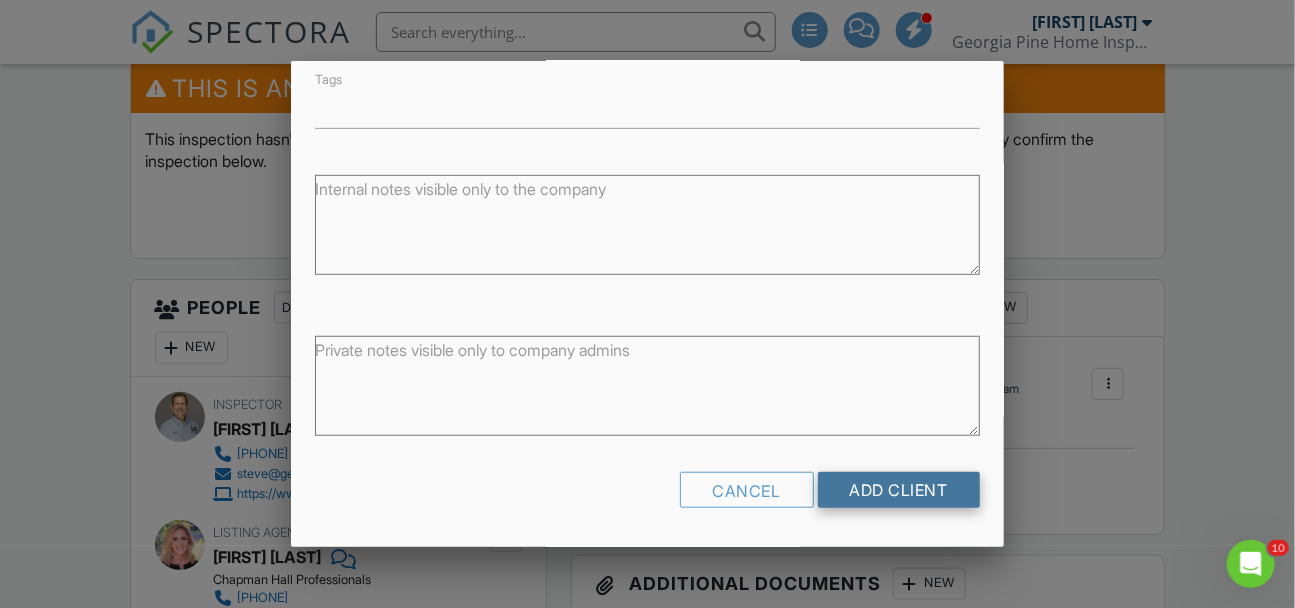 type on "[PHONE]" 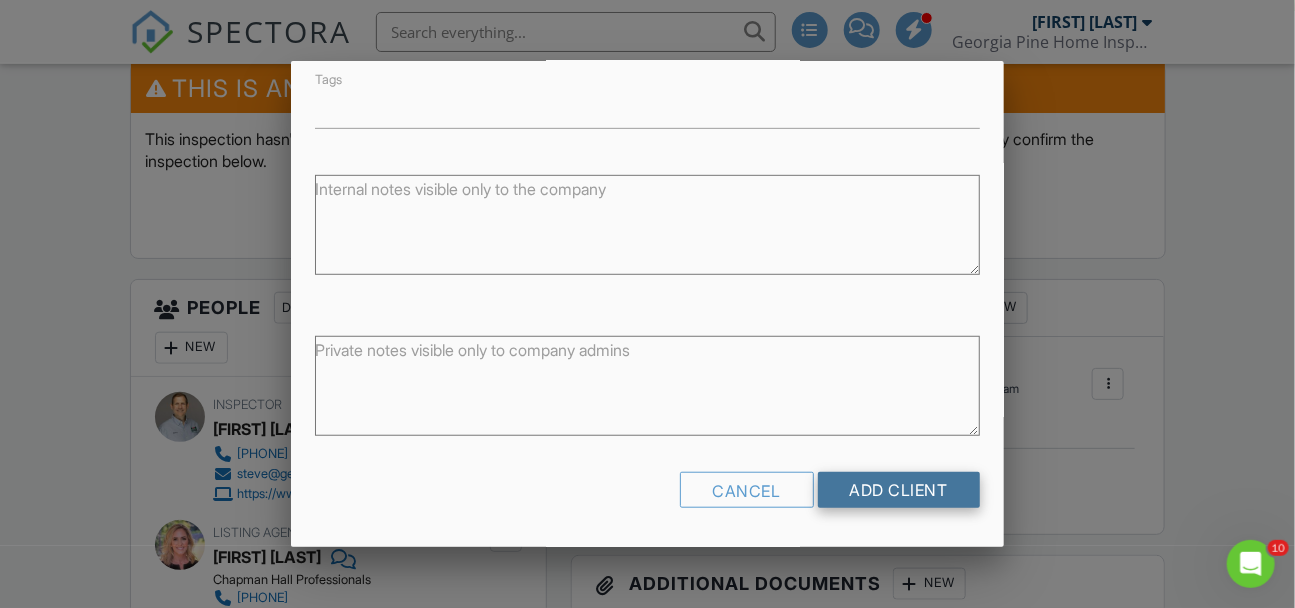 click on "Add Client" at bounding box center (899, 490) 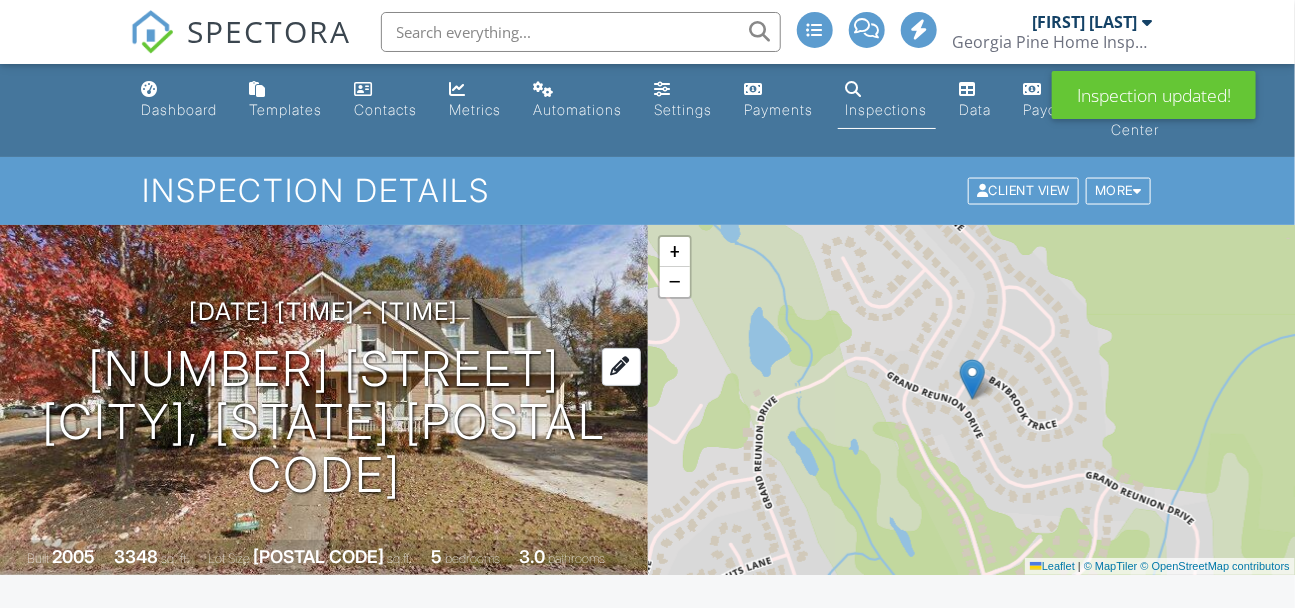 scroll, scrollTop: 462, scrollLeft: 0, axis: vertical 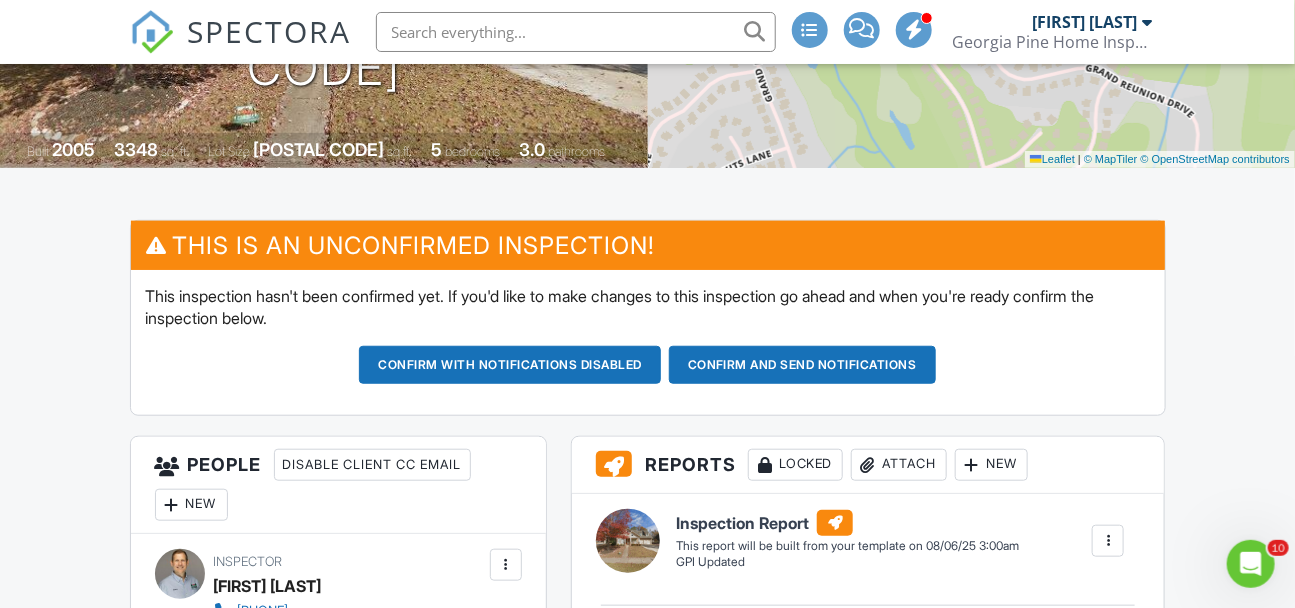 click on "New" at bounding box center [191, 505] 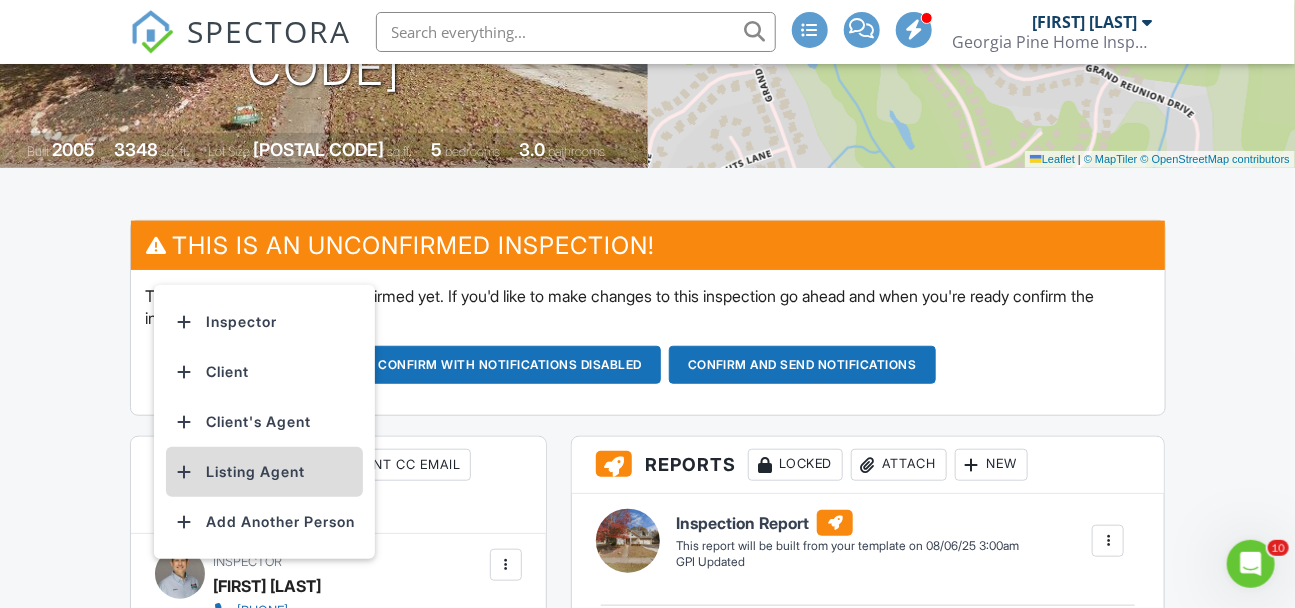 click on "Listing Agent" at bounding box center (264, 472) 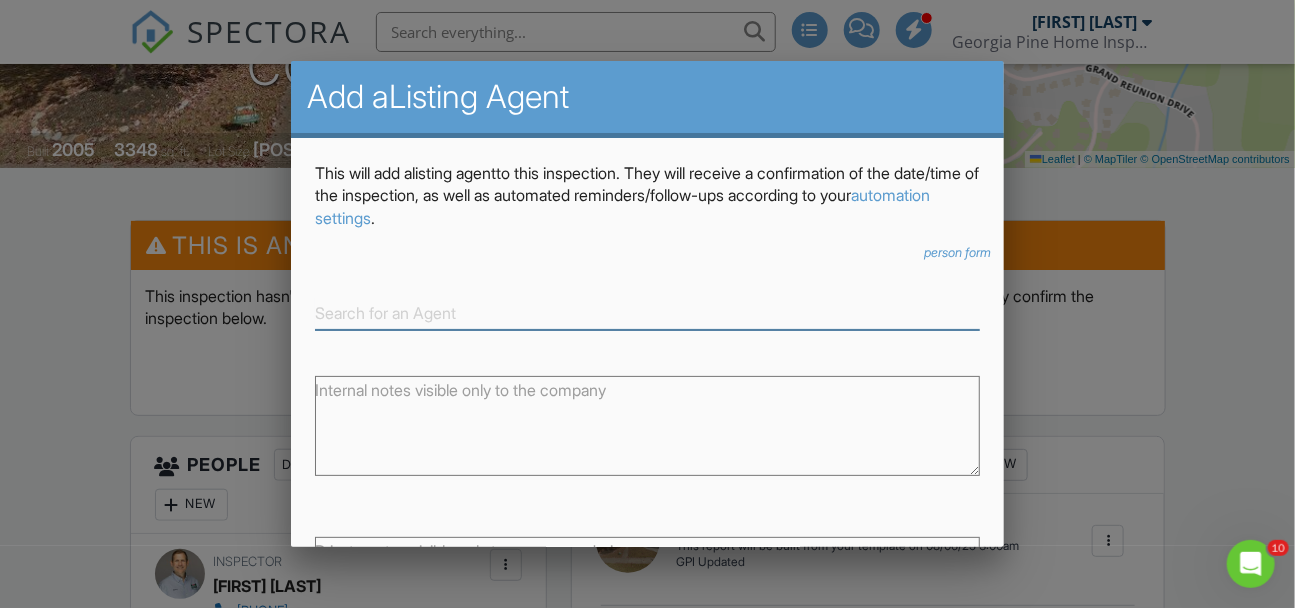 click at bounding box center [647, 313] 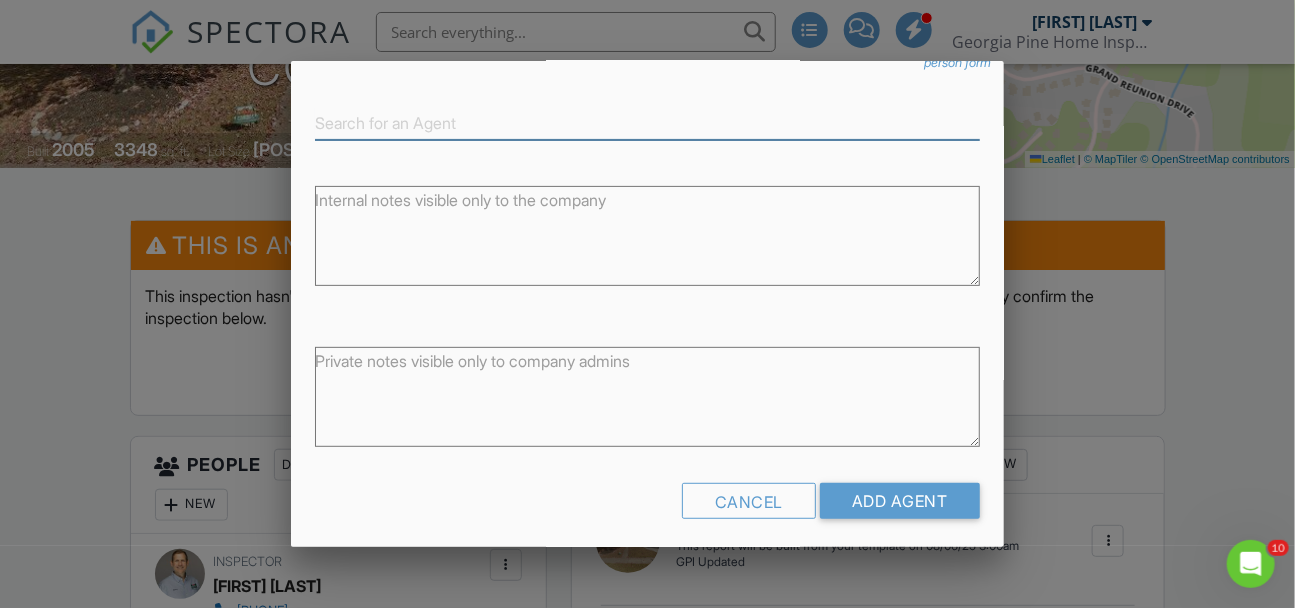 scroll, scrollTop: 200, scrollLeft: 0, axis: vertical 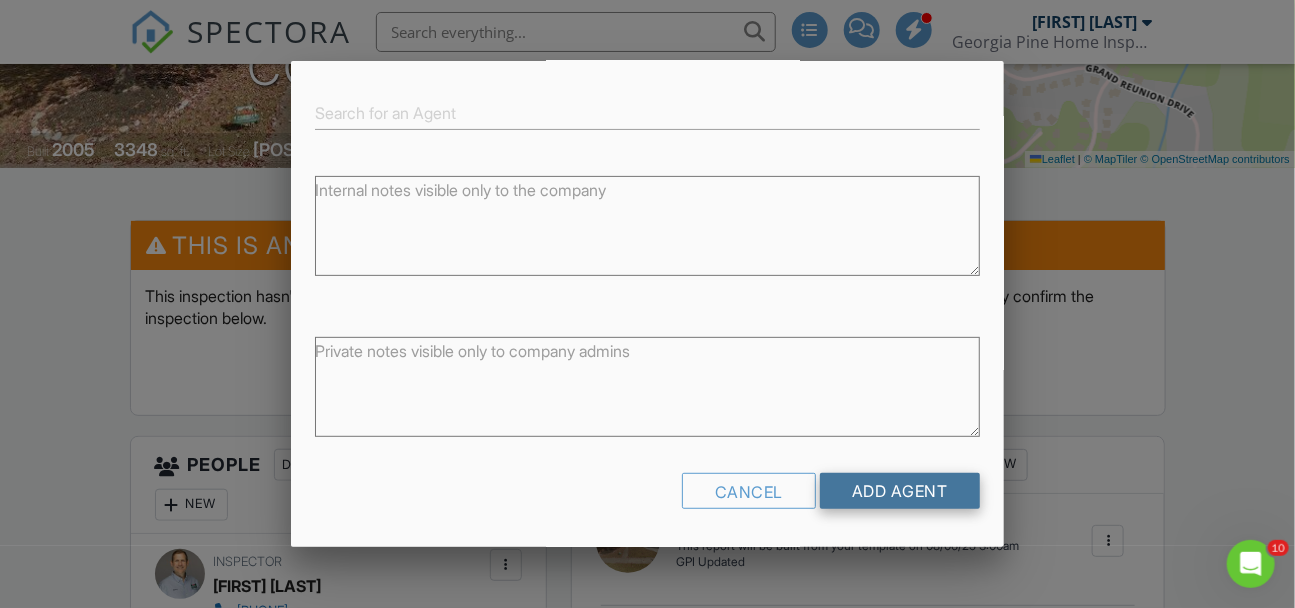 click on "Add Agent" at bounding box center (900, 491) 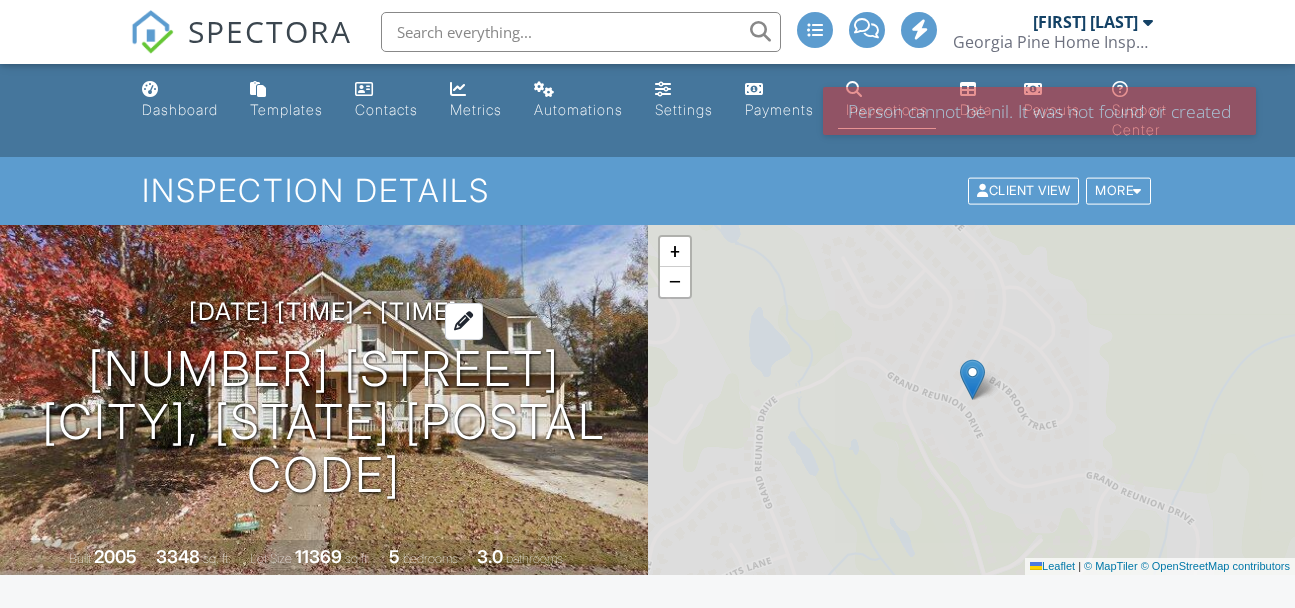 scroll, scrollTop: 0, scrollLeft: 0, axis: both 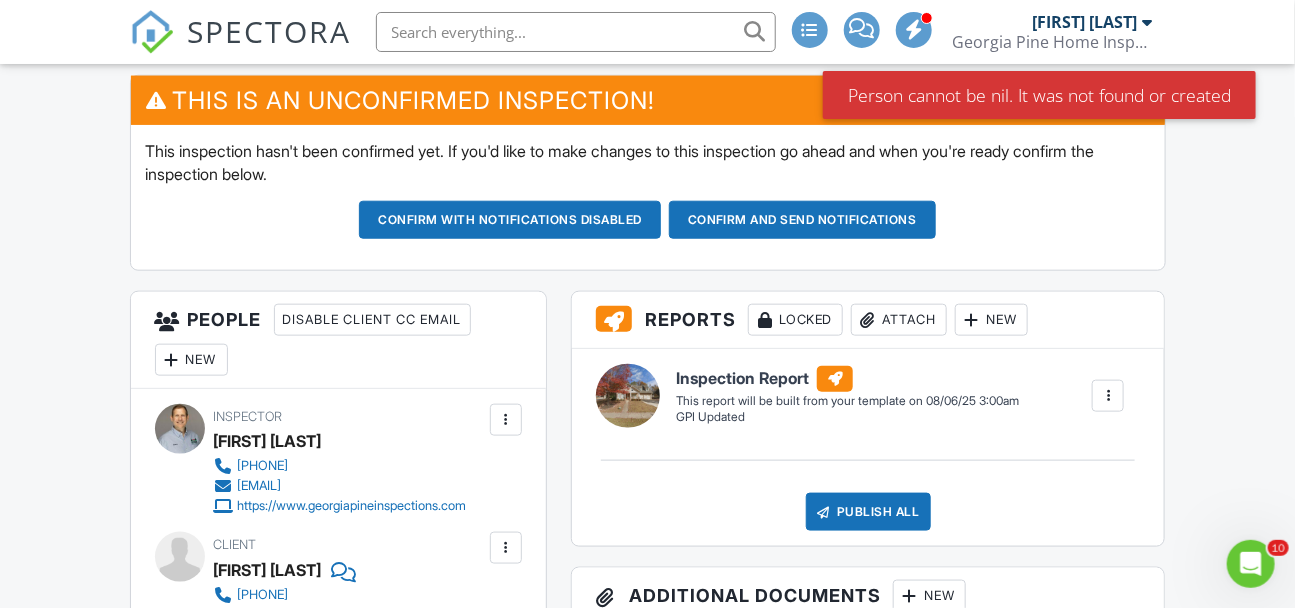 click on "New" at bounding box center [191, 360] 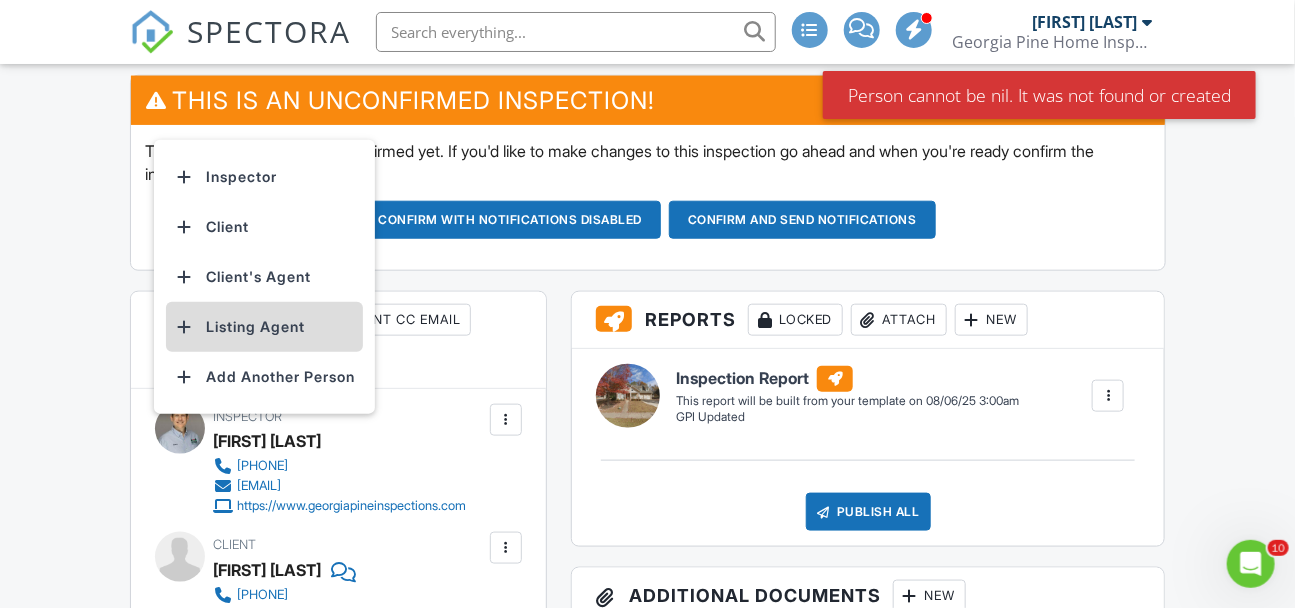 click on "Listing Agent" at bounding box center [264, 327] 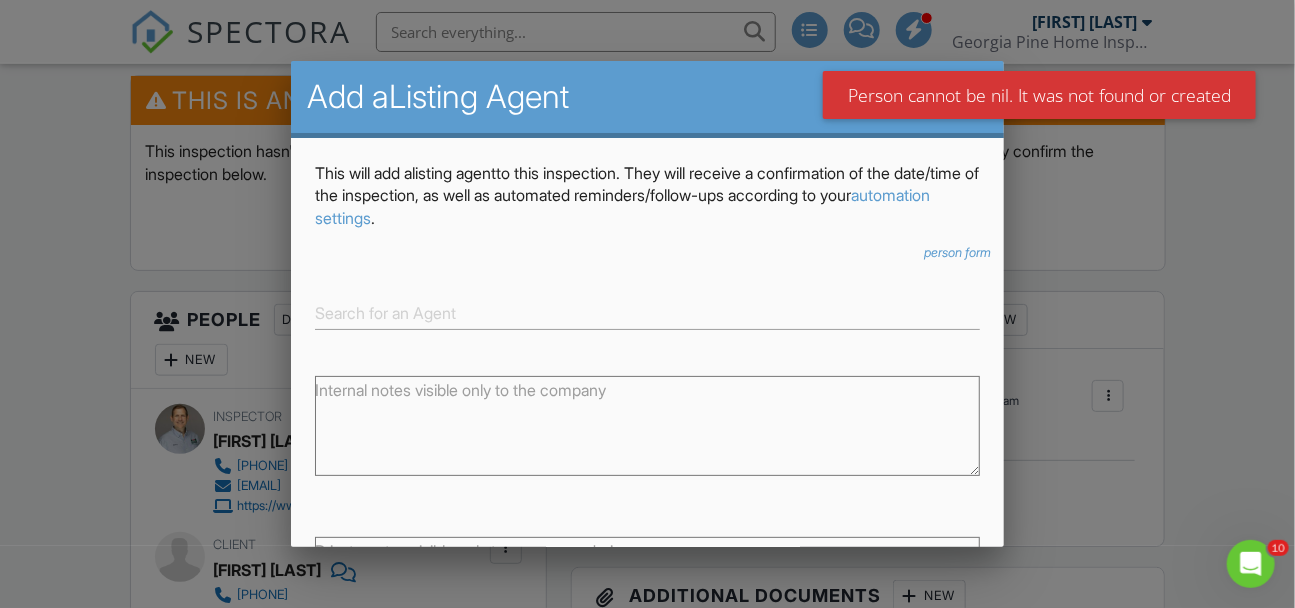 click on "person form" at bounding box center (958, 252) 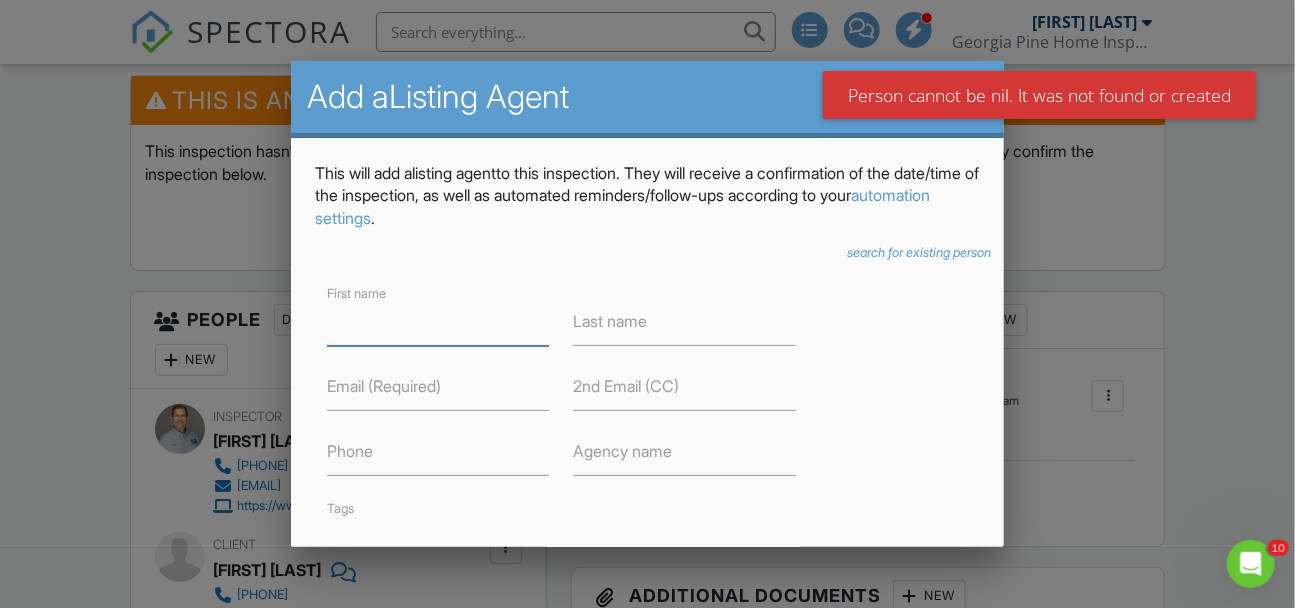 click at bounding box center [438, 321] 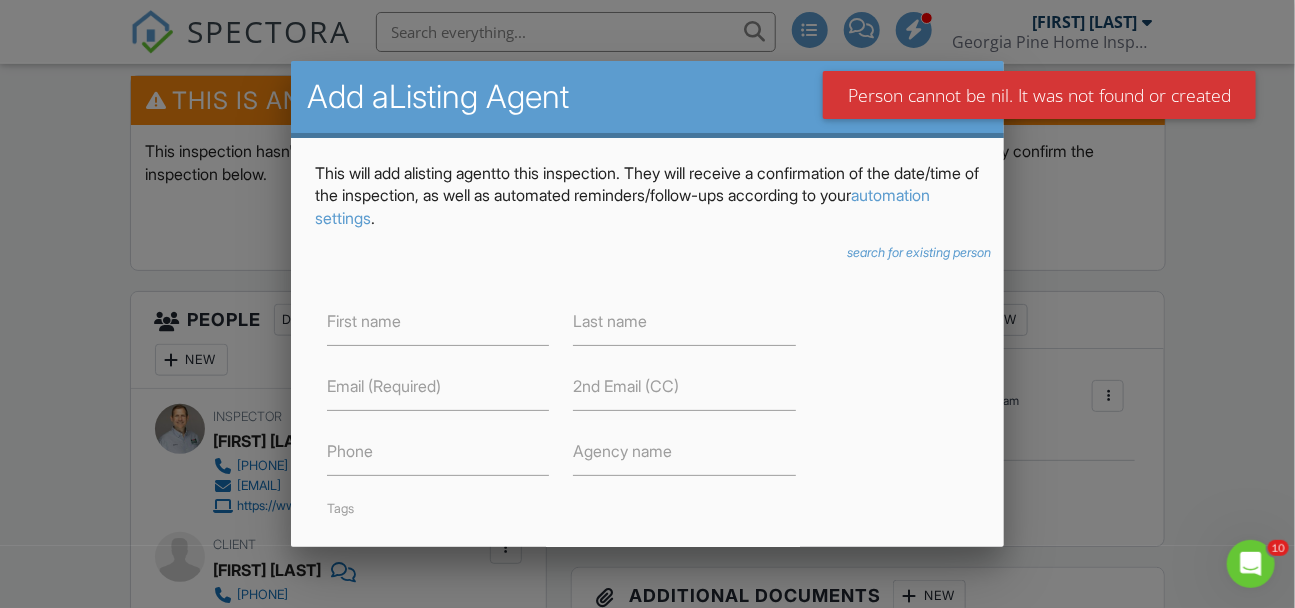 click on "Email (Required)" at bounding box center [384, 386] 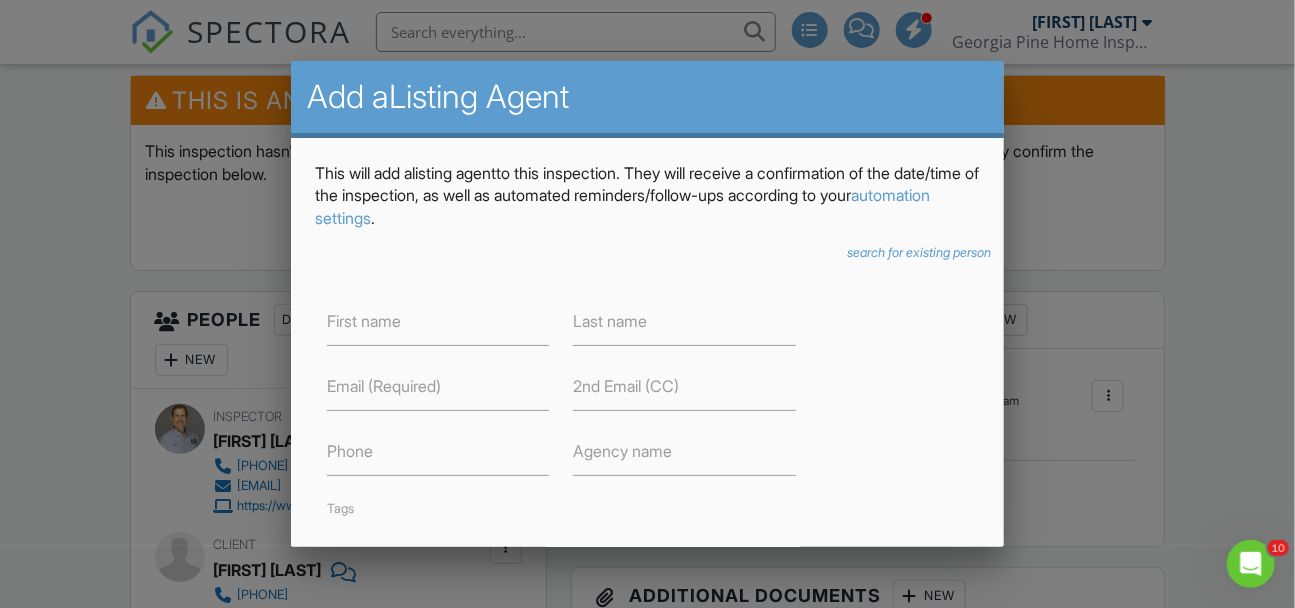 click on "Email (Required)" at bounding box center [384, 386] 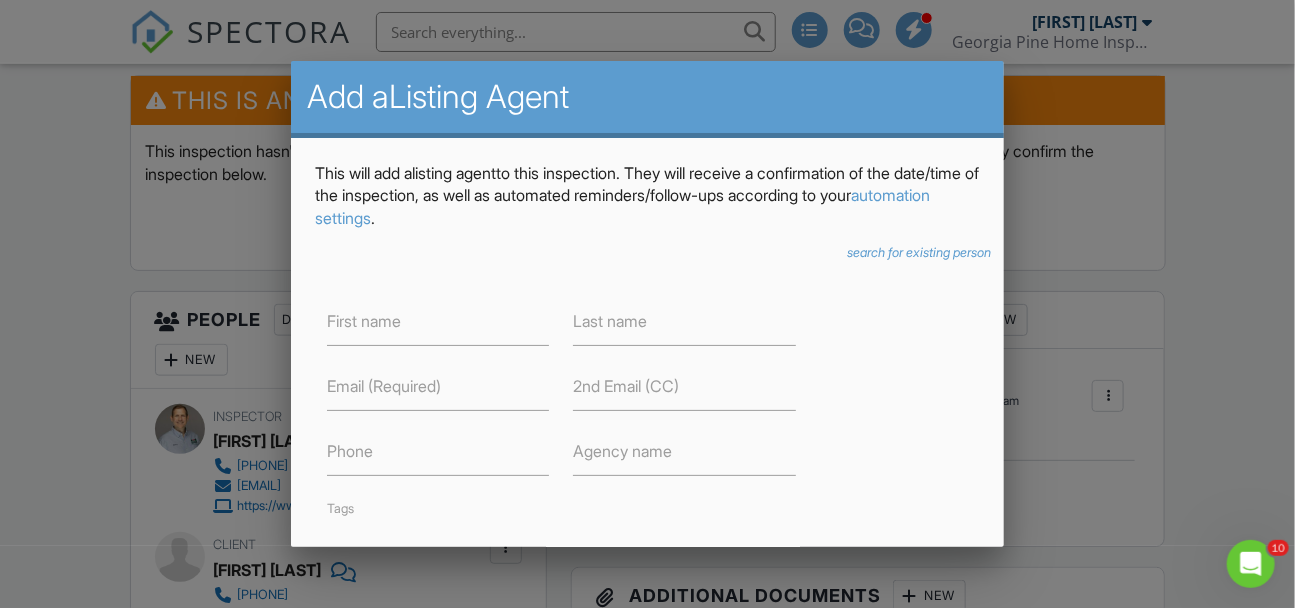 click at bounding box center (647, 280) 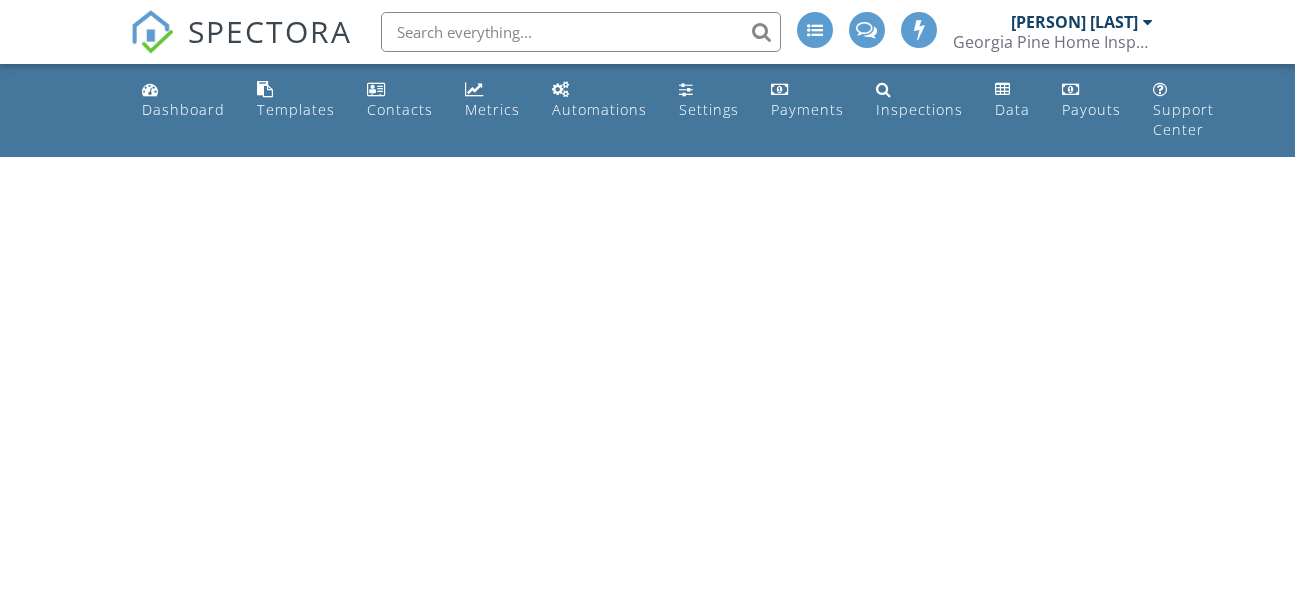 scroll, scrollTop: 0, scrollLeft: 0, axis: both 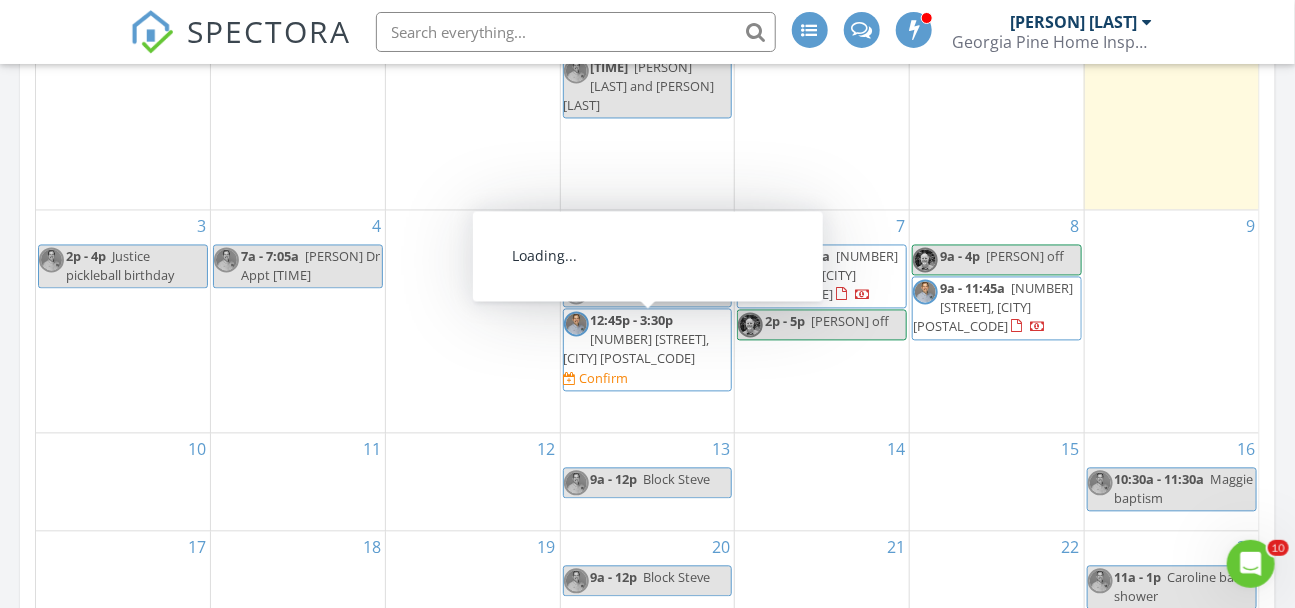click on "[NUMBER] [STREET], [CITY] [POSTAL_CODE]" at bounding box center (637, 349) 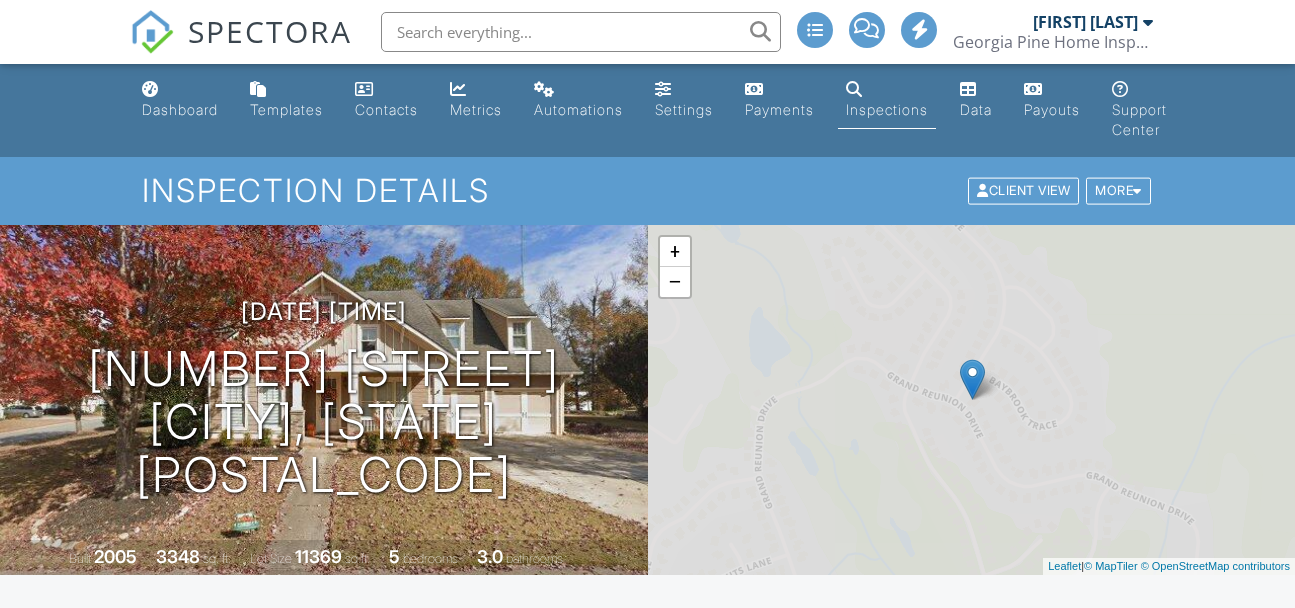 scroll, scrollTop: 0, scrollLeft: 0, axis: both 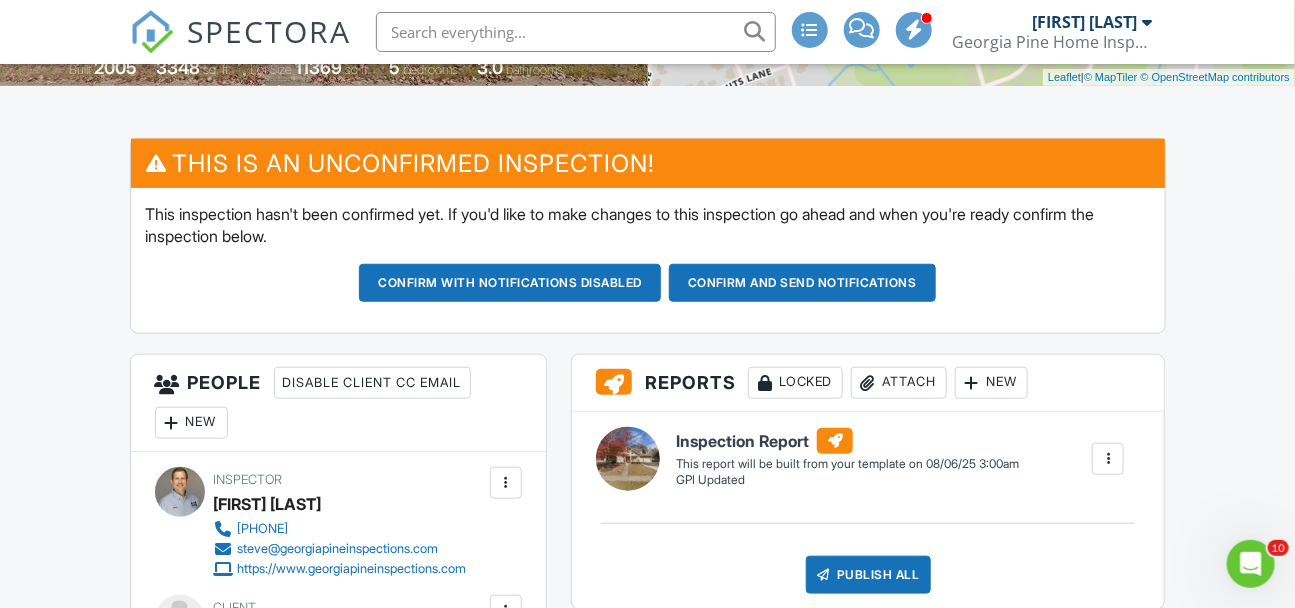 click on "New" at bounding box center [191, 423] 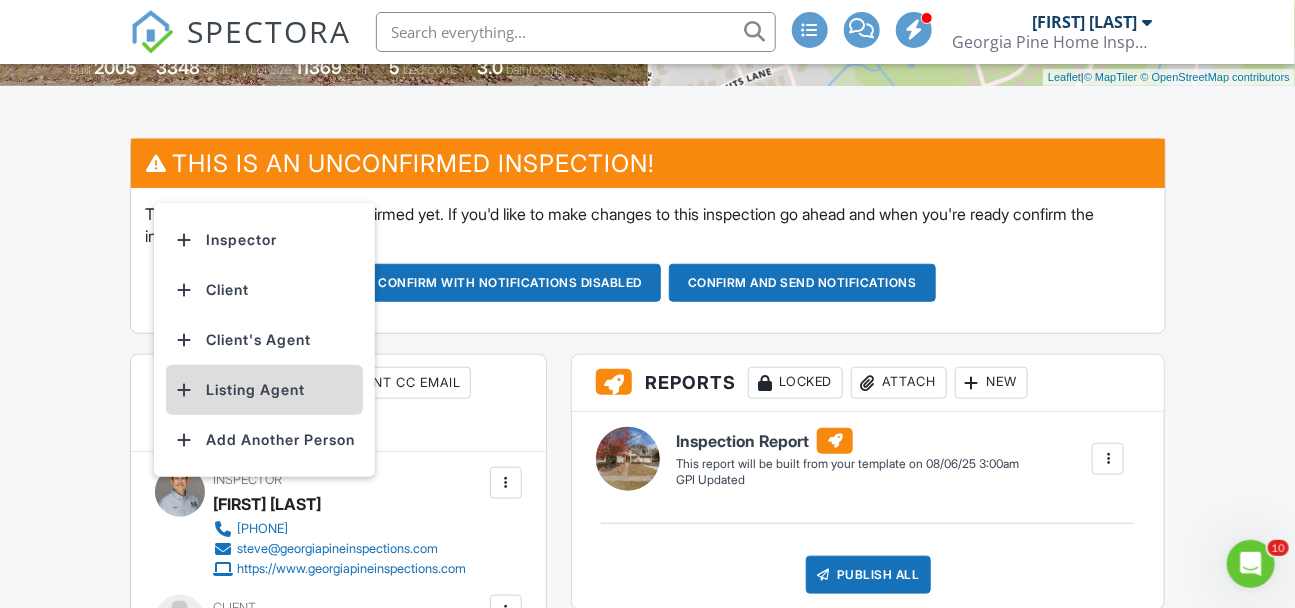 click on "Listing Agent" at bounding box center [264, 390] 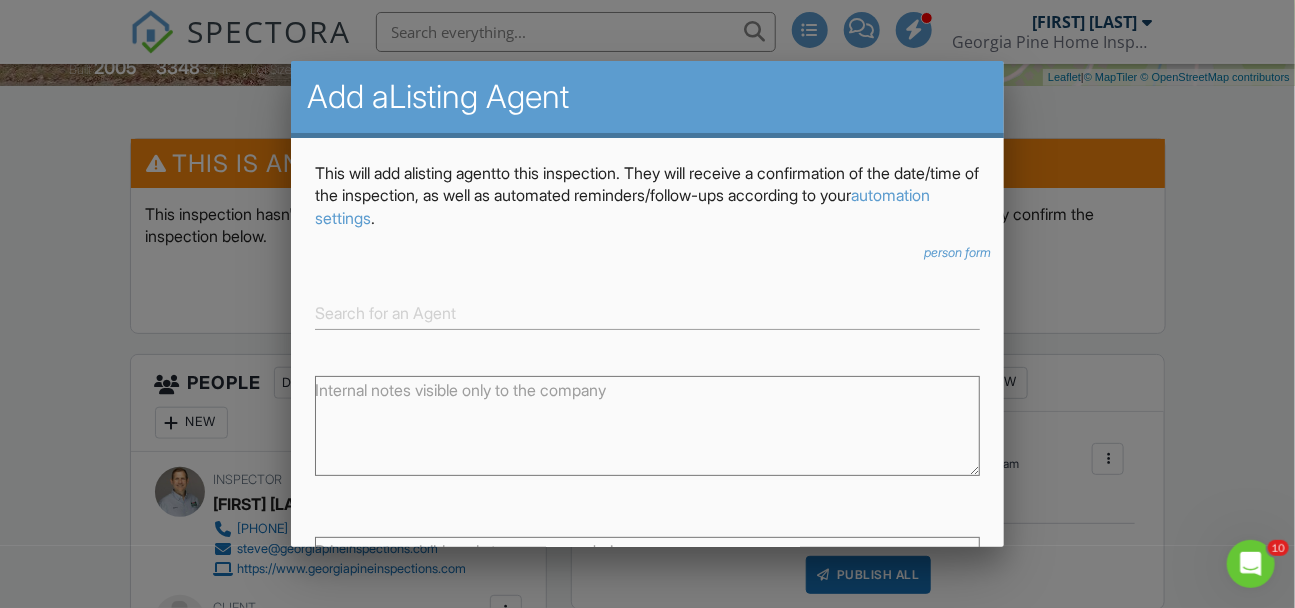 click on "person form" at bounding box center [958, 252] 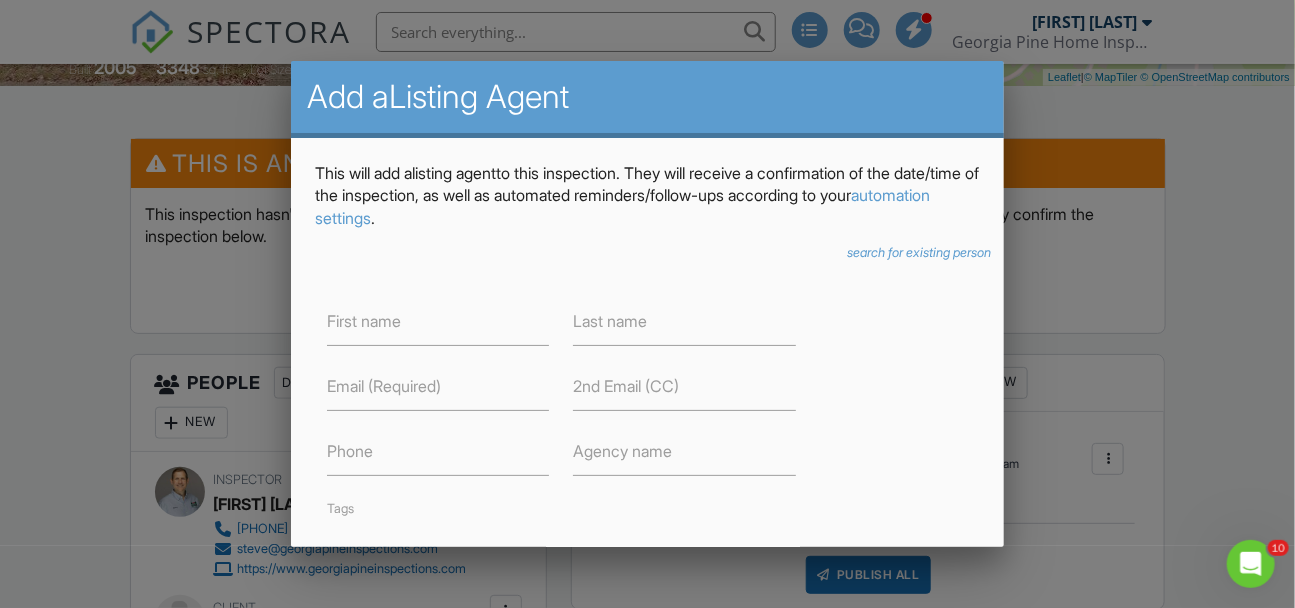 click on "Email (Required)" at bounding box center (384, 386) 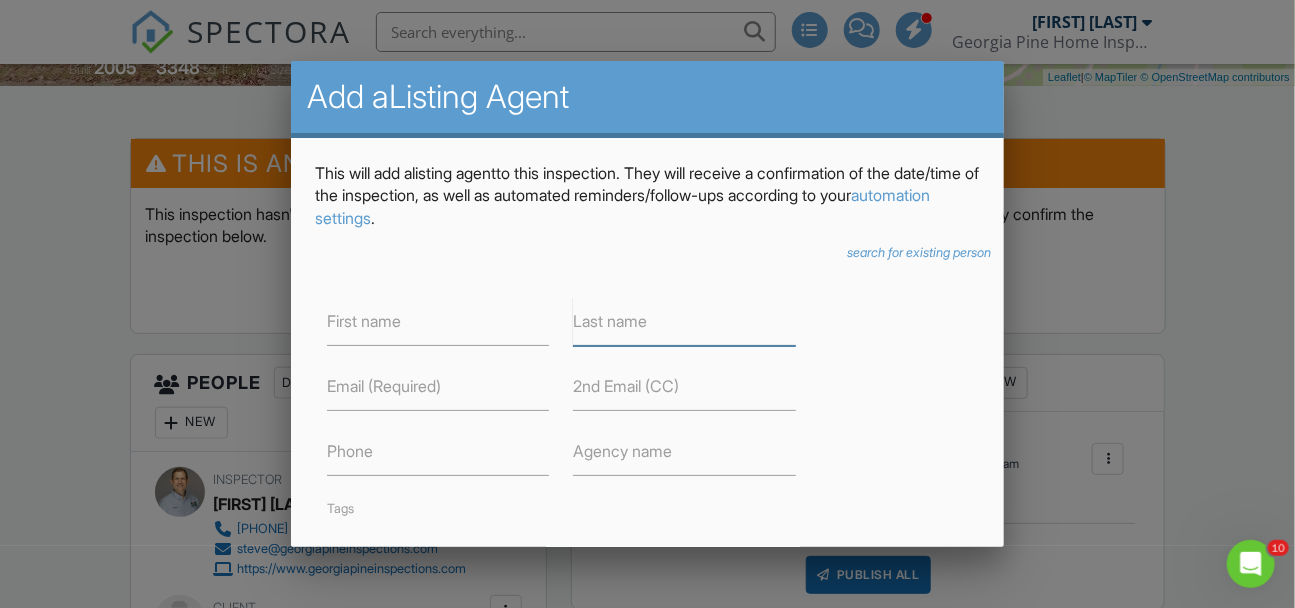 click at bounding box center (684, 321) 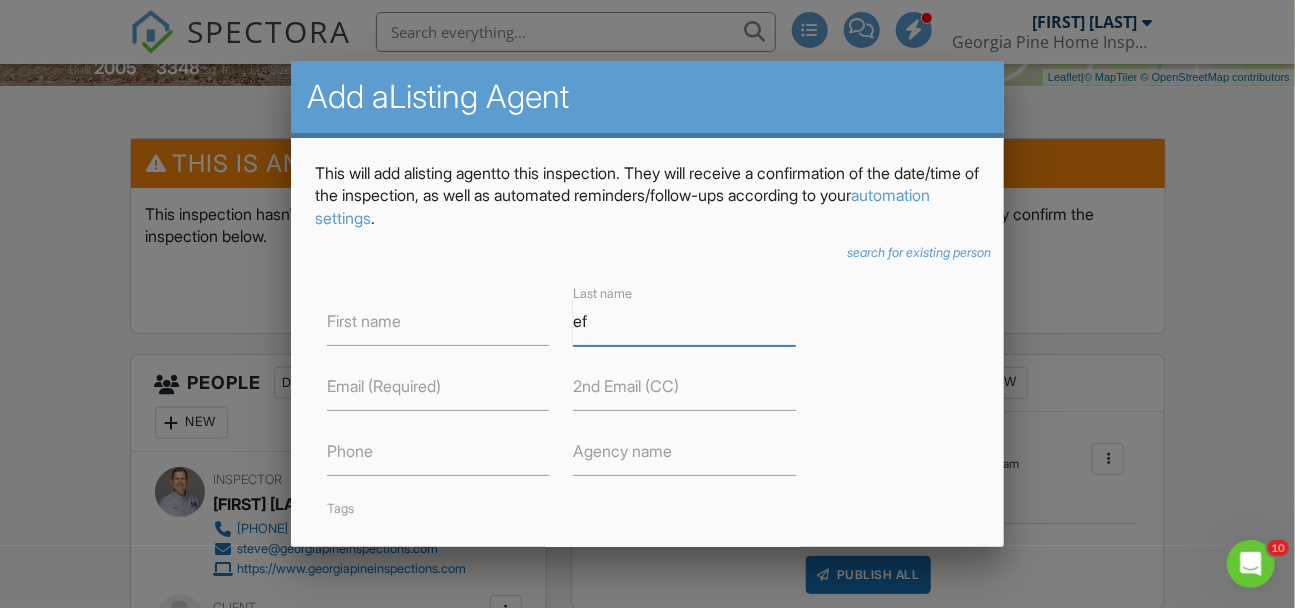 type on "ef" 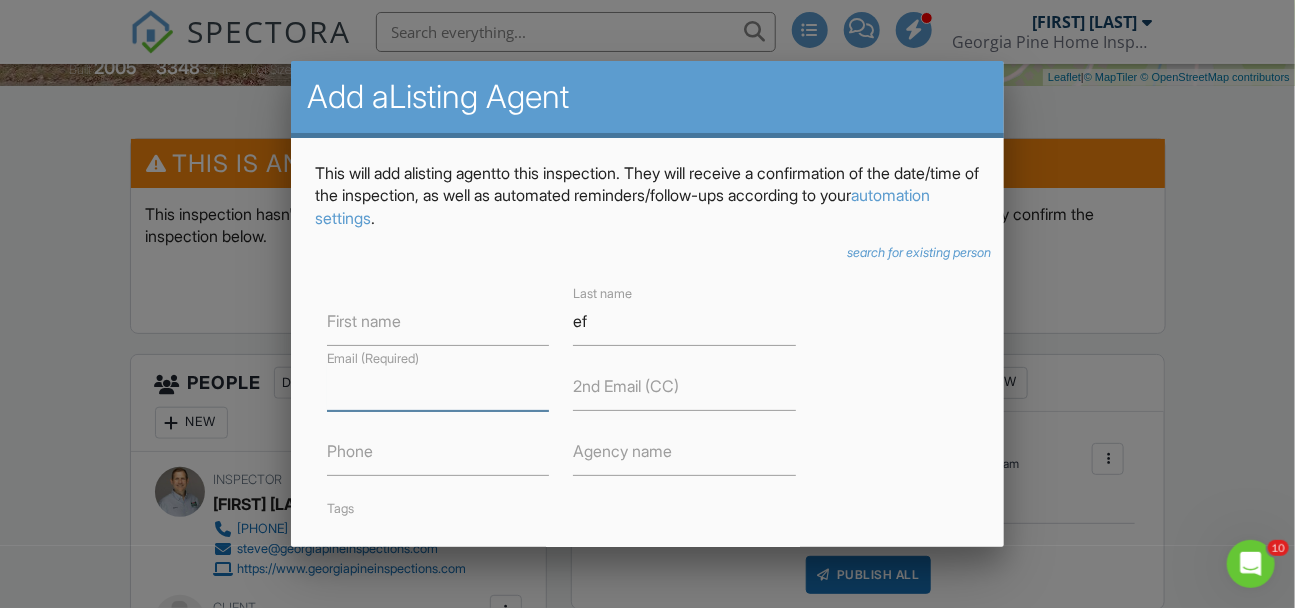 click at bounding box center (438, 386) 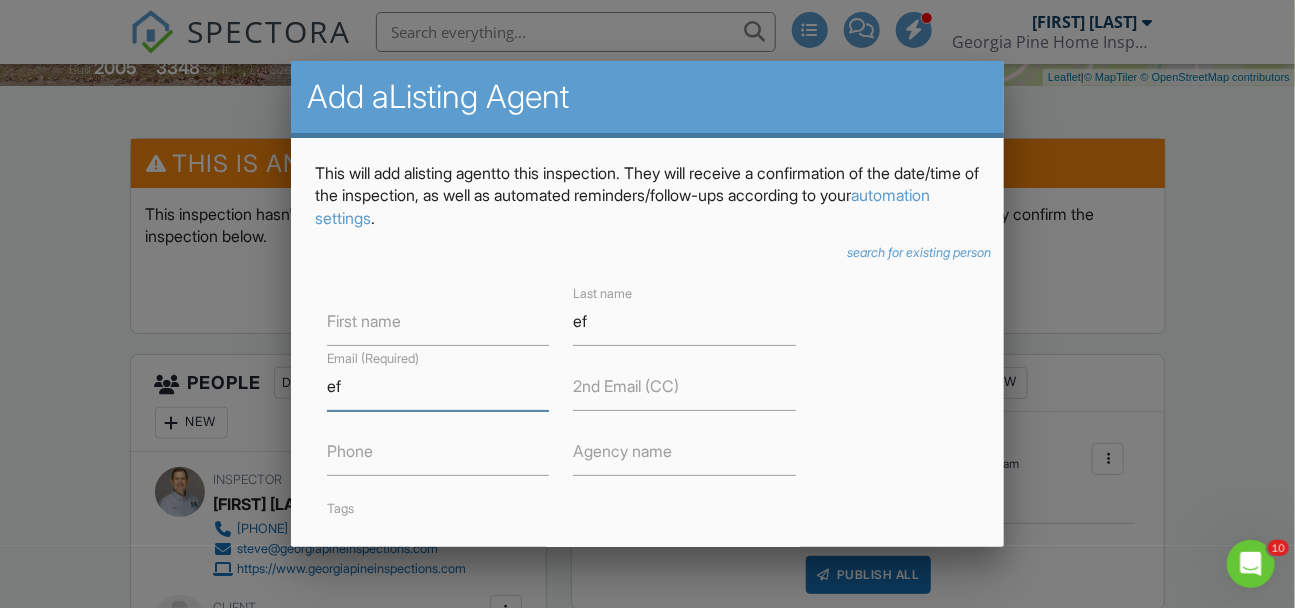 click on "ef" at bounding box center [438, 386] 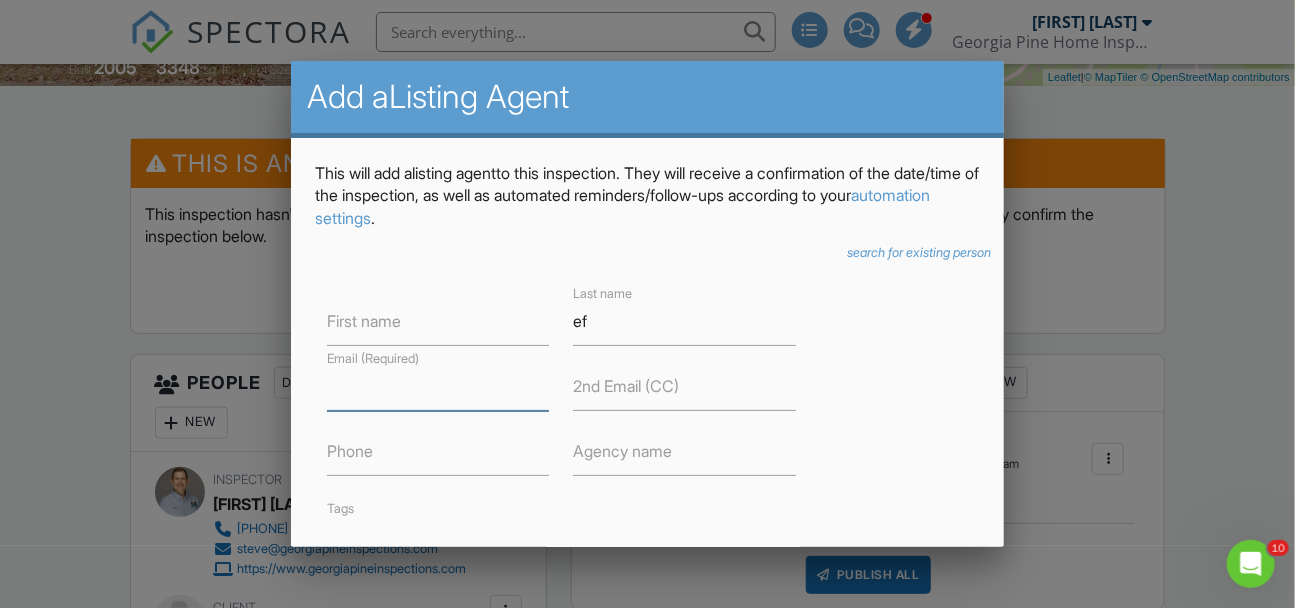 paste on "[EMAIL]" 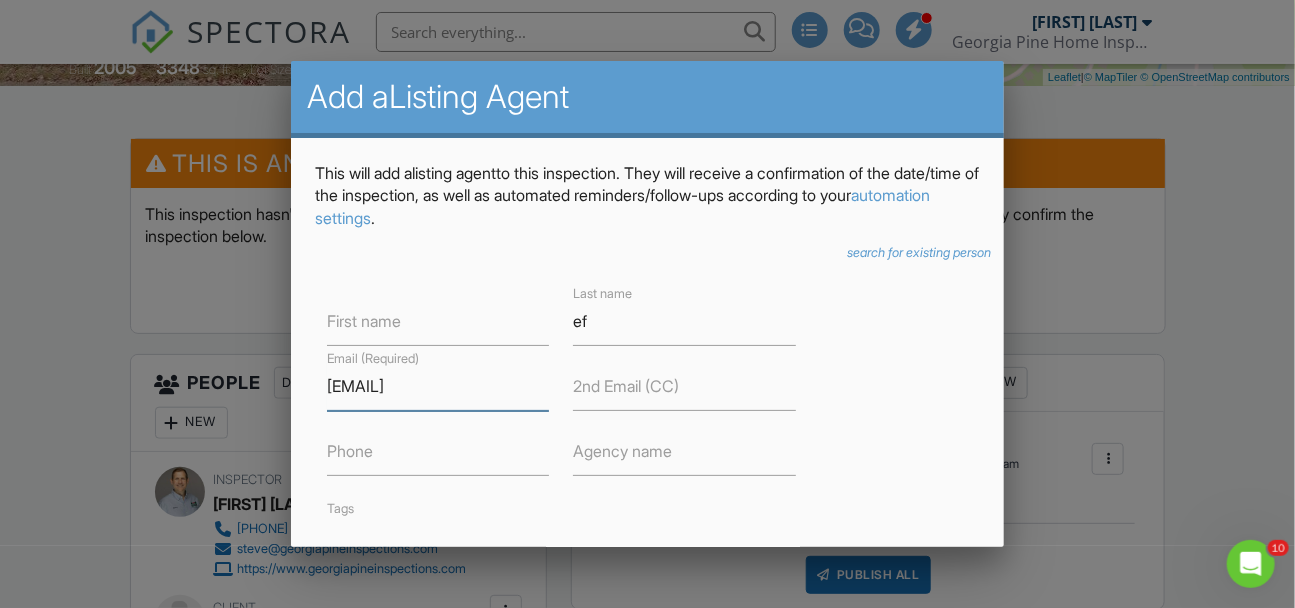 scroll, scrollTop: 0, scrollLeft: 30, axis: horizontal 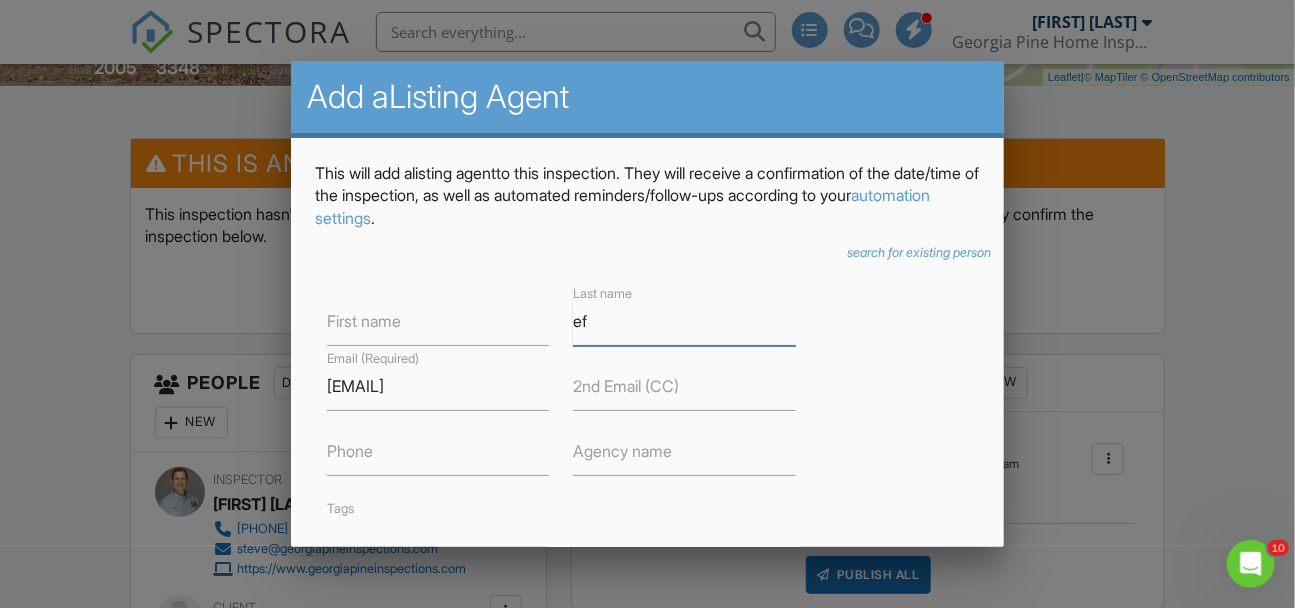 drag, startPoint x: 629, startPoint y: 330, endPoint x: 520, endPoint y: 329, distance: 109.004585 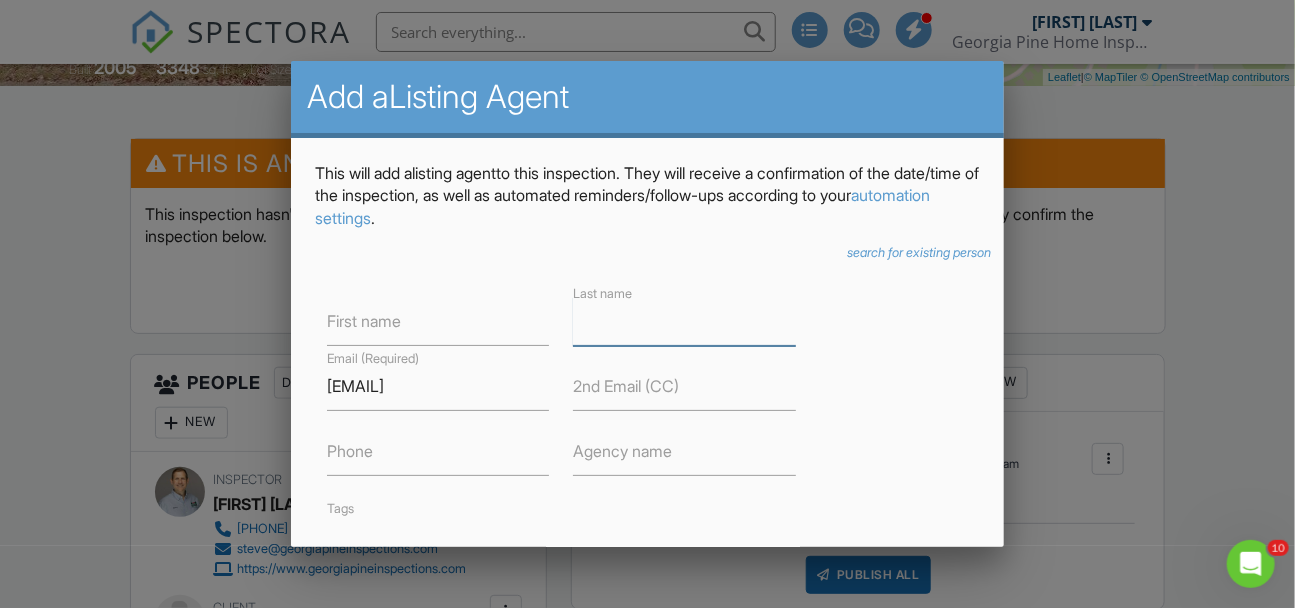 type 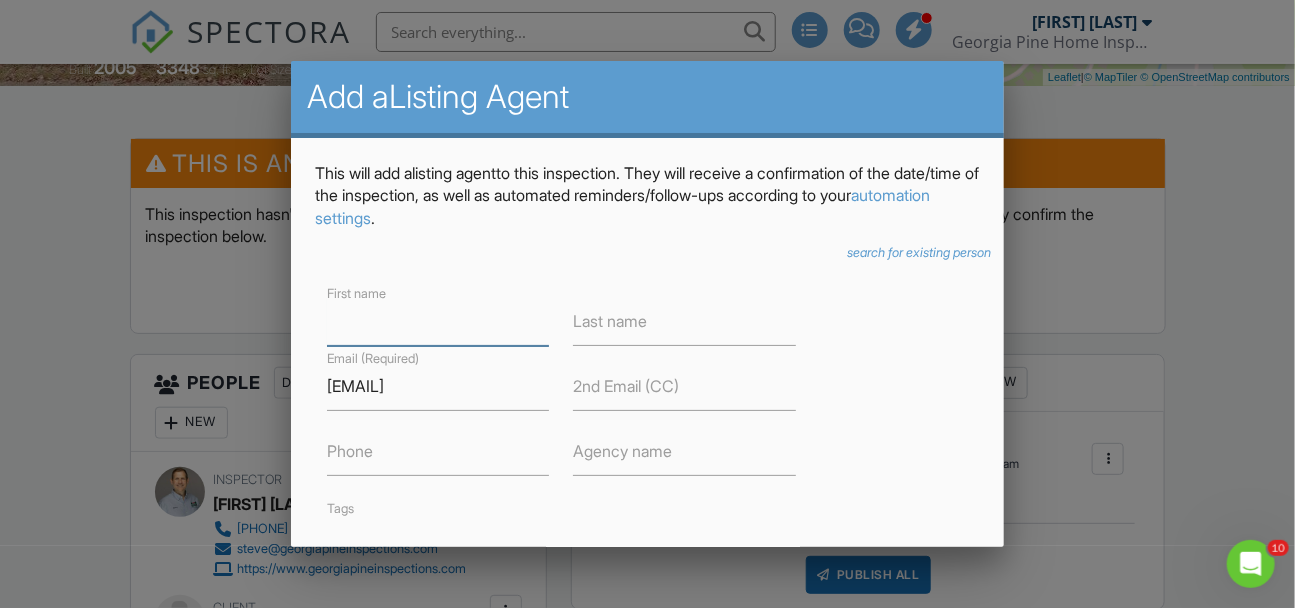 click at bounding box center [438, 321] 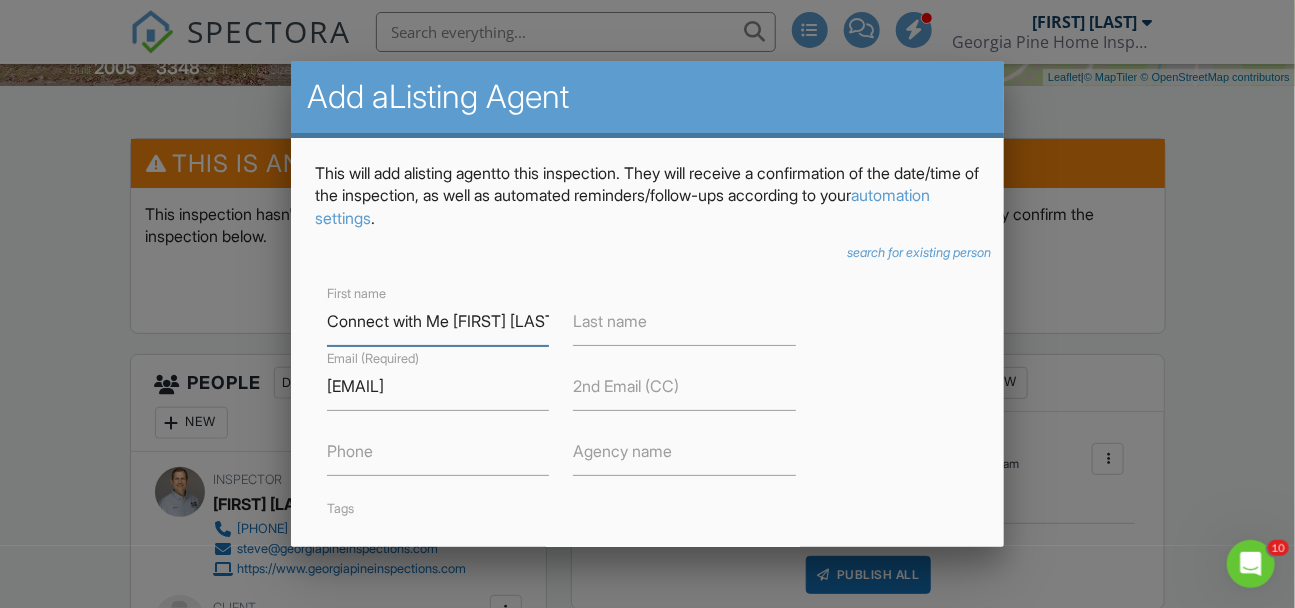 scroll, scrollTop: 0, scrollLeft: 40, axis: horizontal 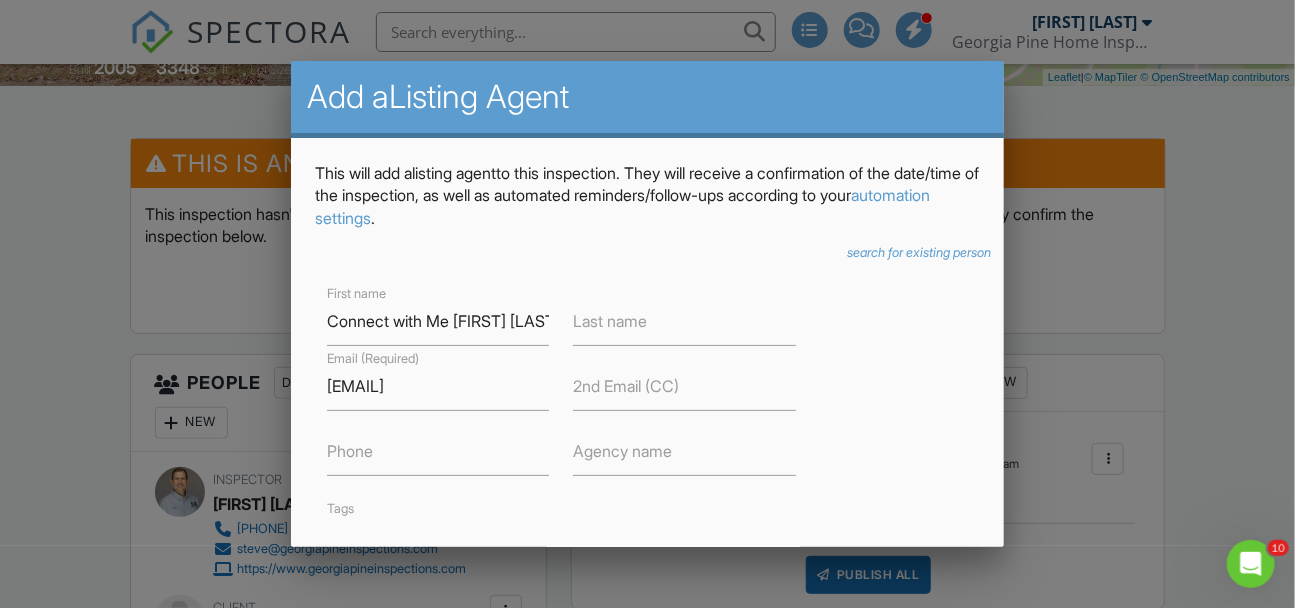 click on "Last name" at bounding box center (610, 321) 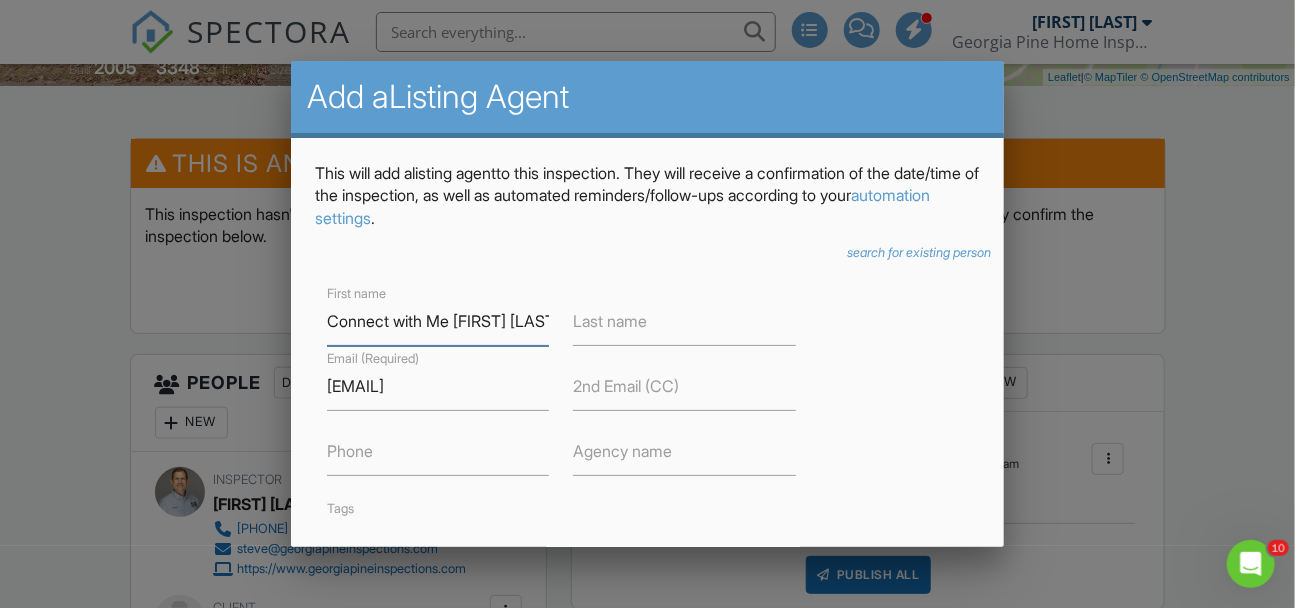 drag, startPoint x: 469, startPoint y: 317, endPoint x: 281, endPoint y: 303, distance: 188.52055 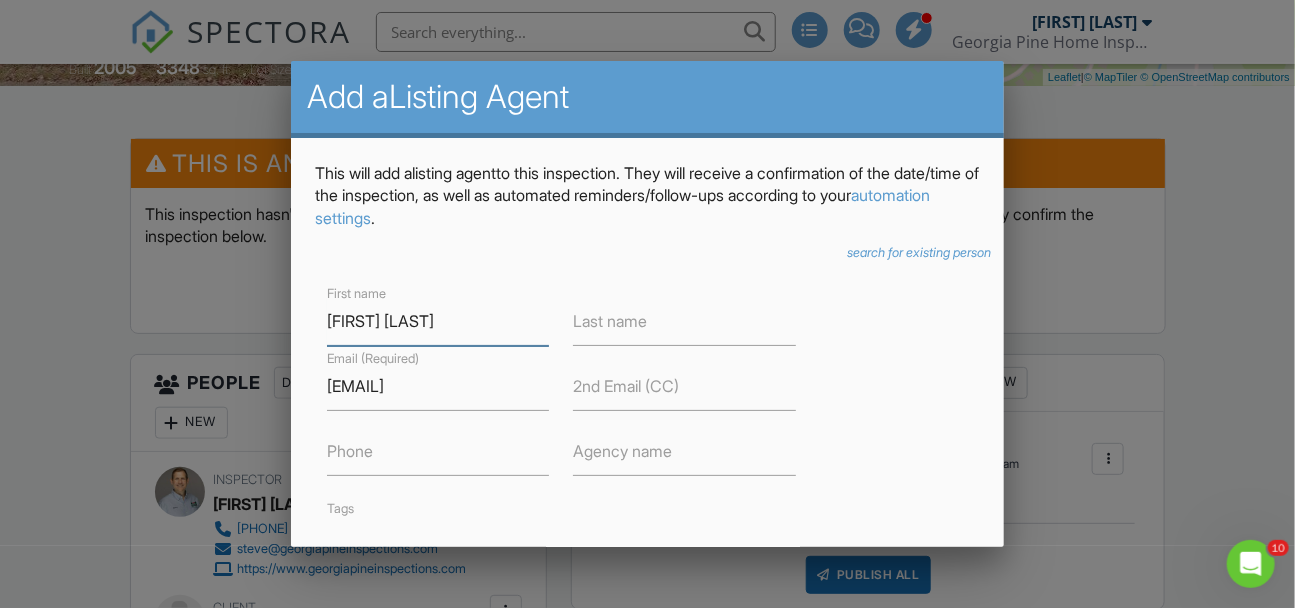drag, startPoint x: 468, startPoint y: 324, endPoint x: 376, endPoint y: 319, distance: 92.13577 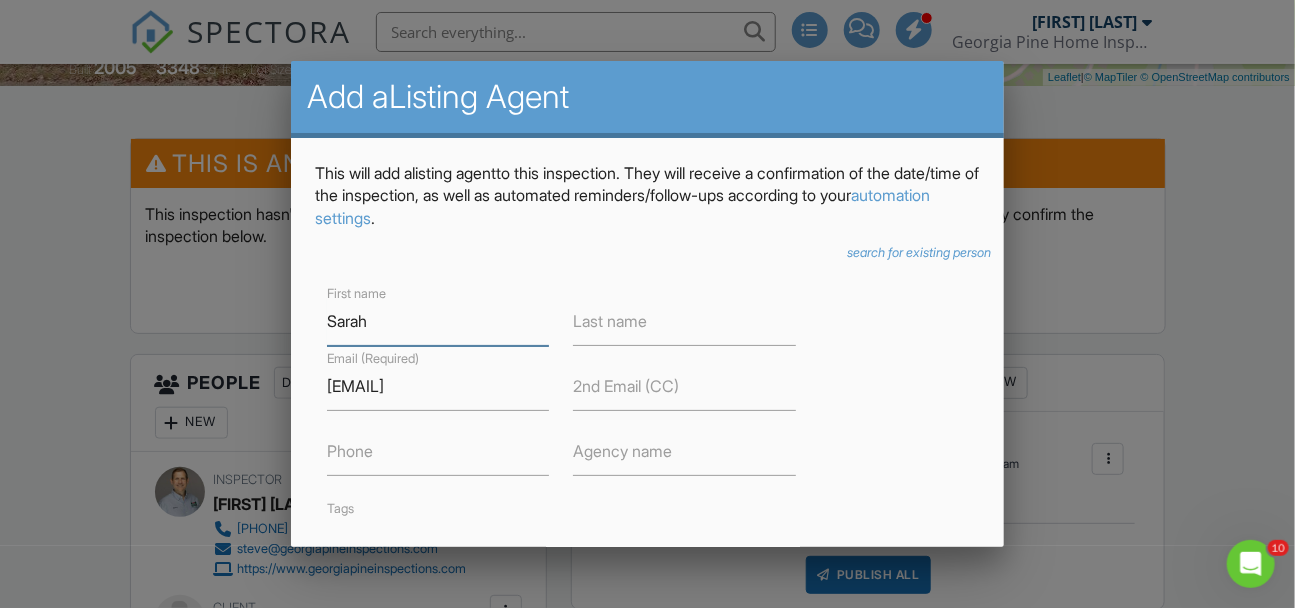 type on "Sarah" 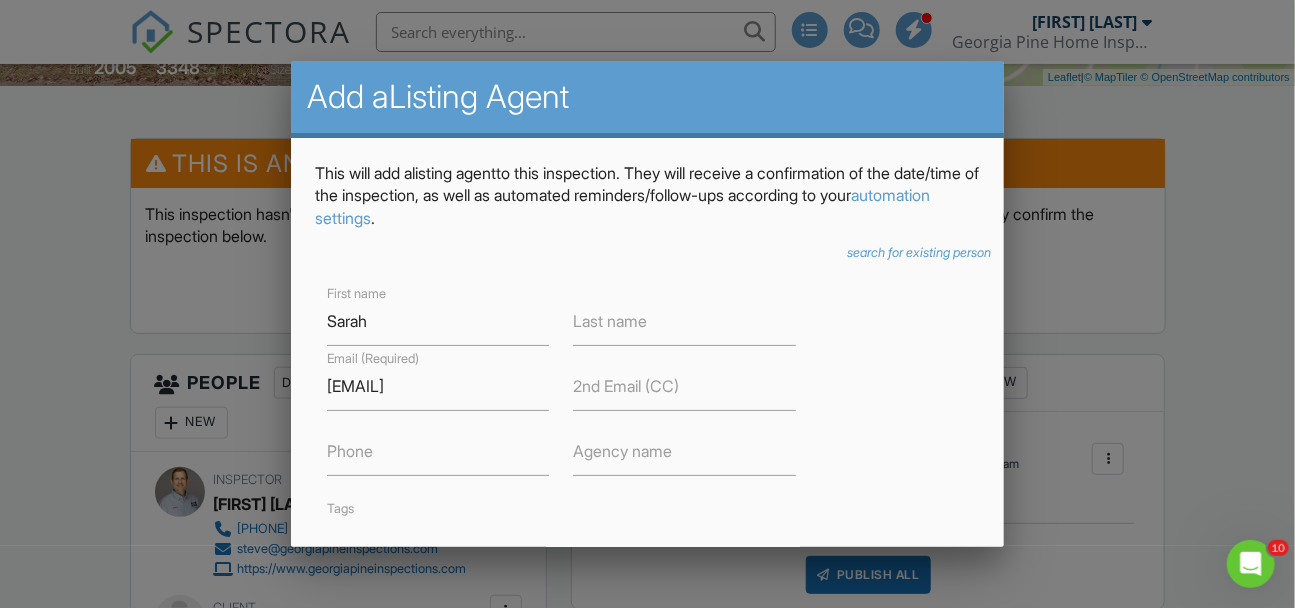 click on "Last name" at bounding box center (610, 321) 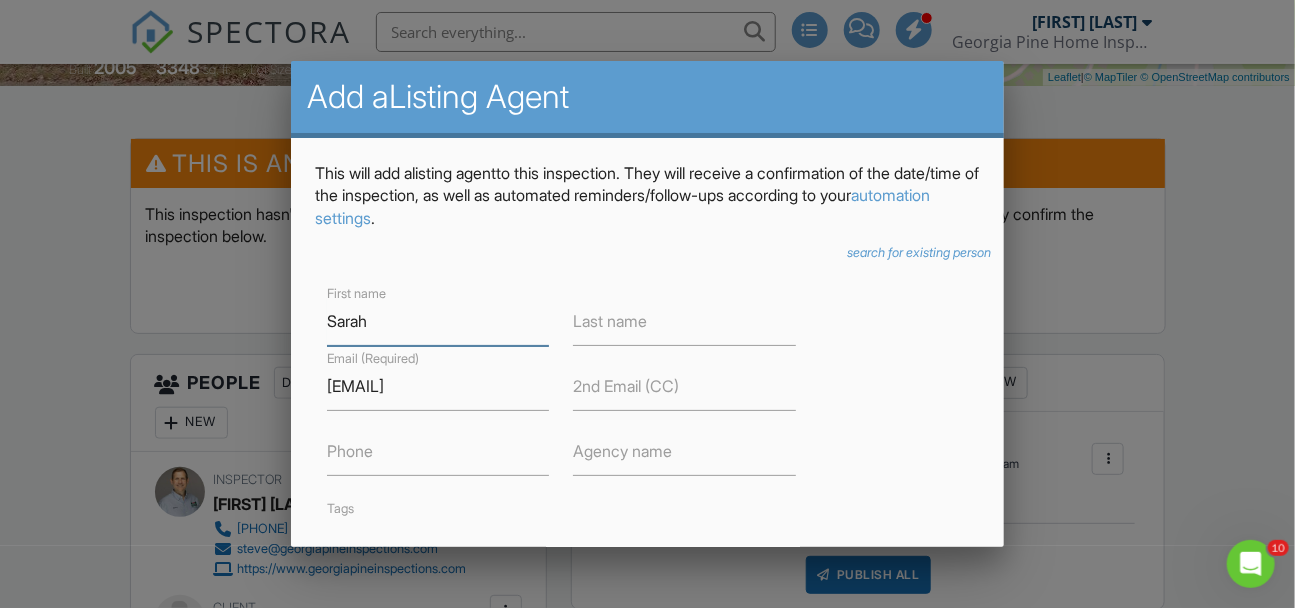 click on "Sarah" at bounding box center [438, 321] 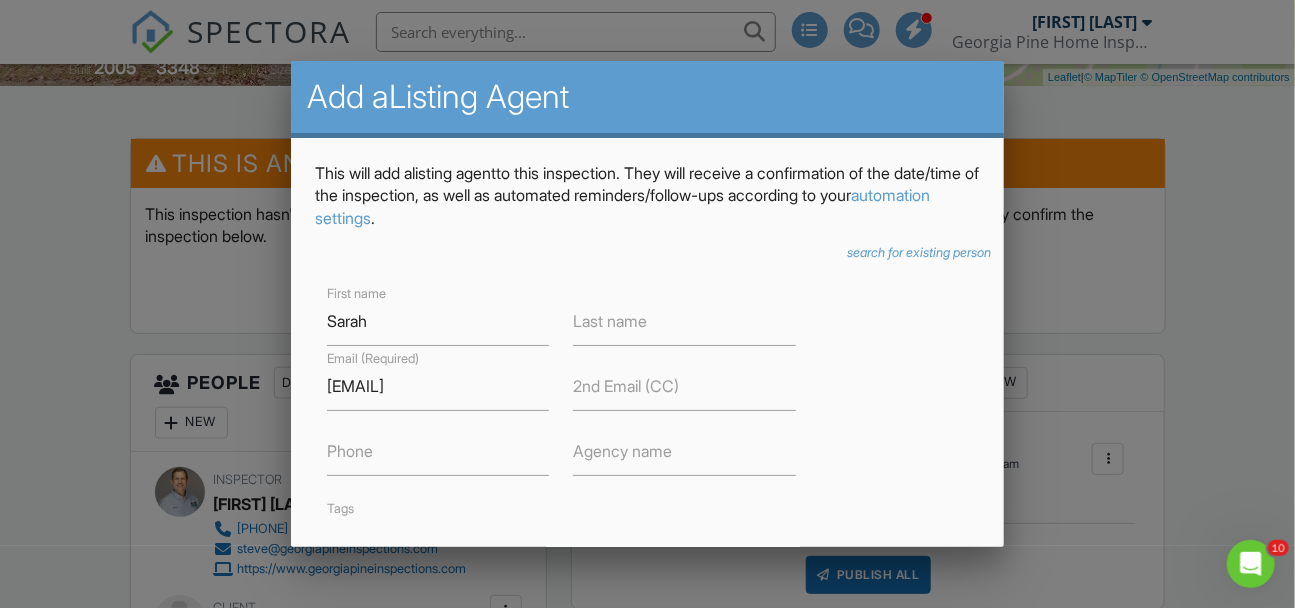 click on "Last name" at bounding box center [610, 321] 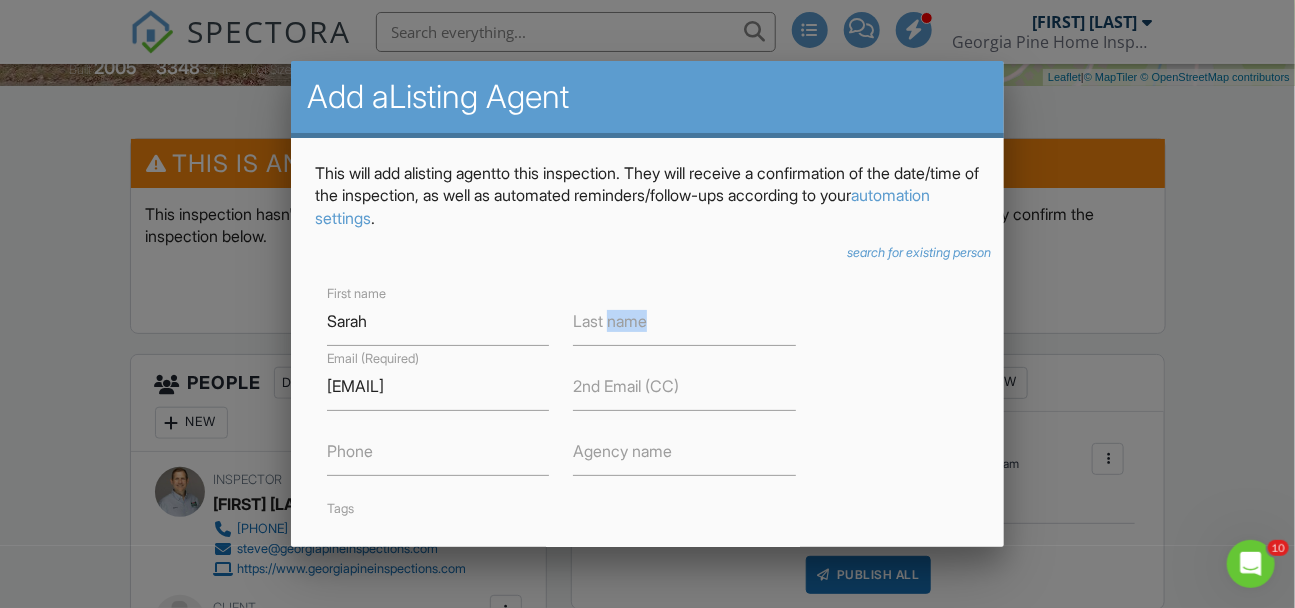 click on "Last name" at bounding box center (610, 321) 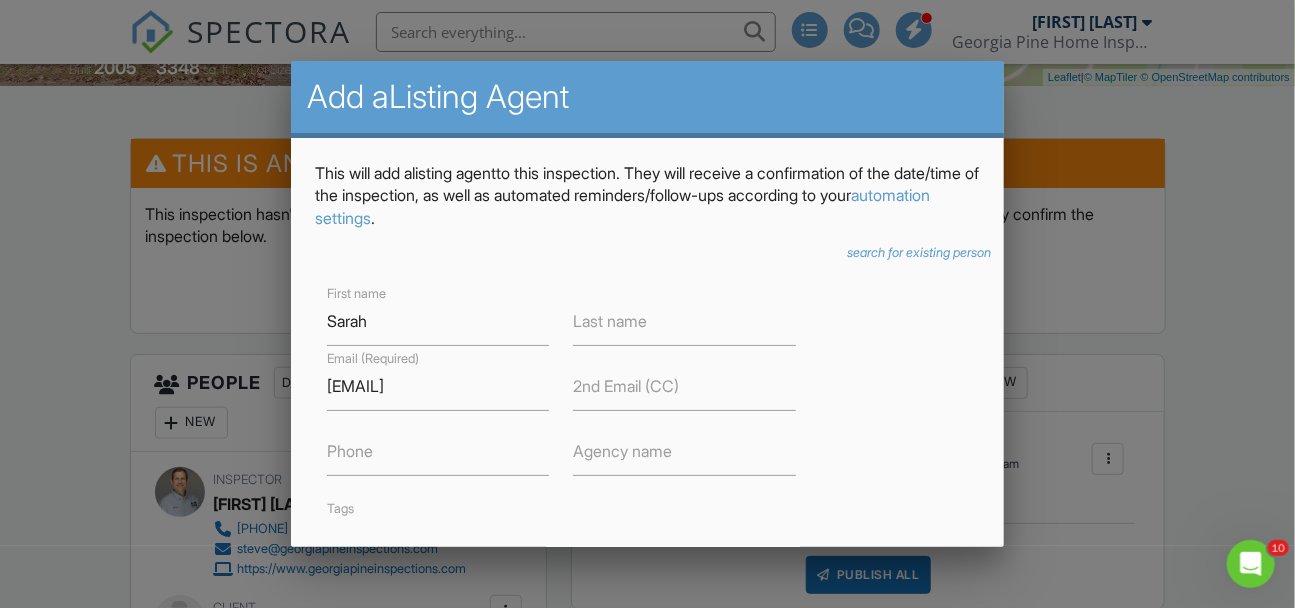 click on "Last name" at bounding box center (610, 321) 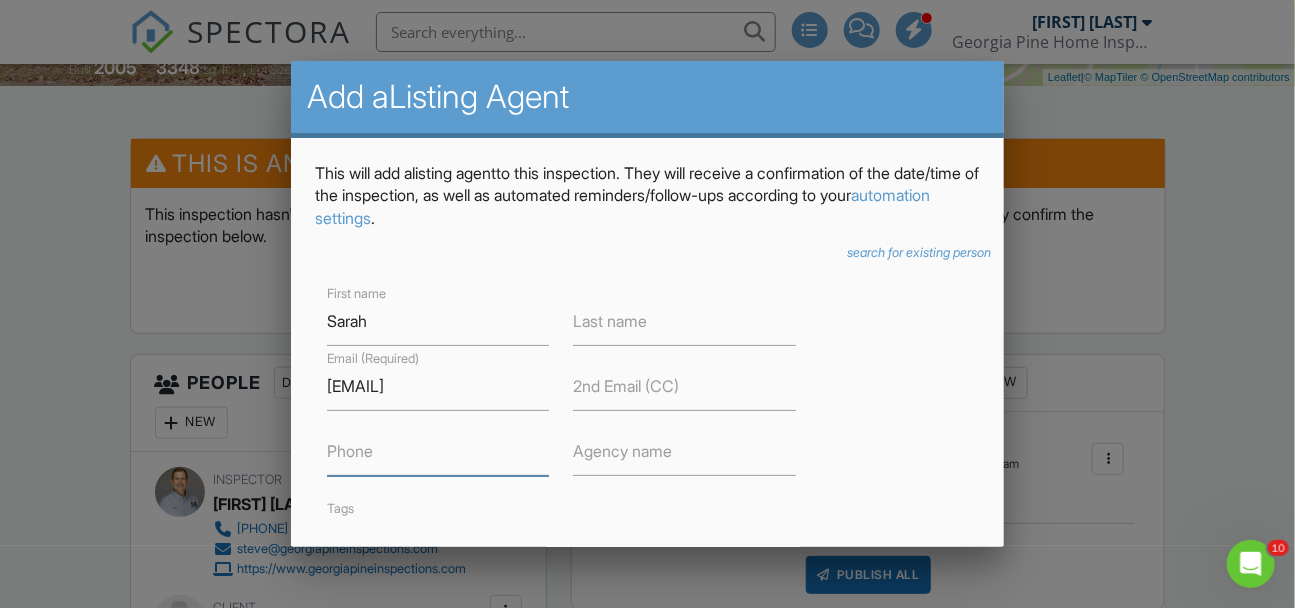 click at bounding box center [438, 451] 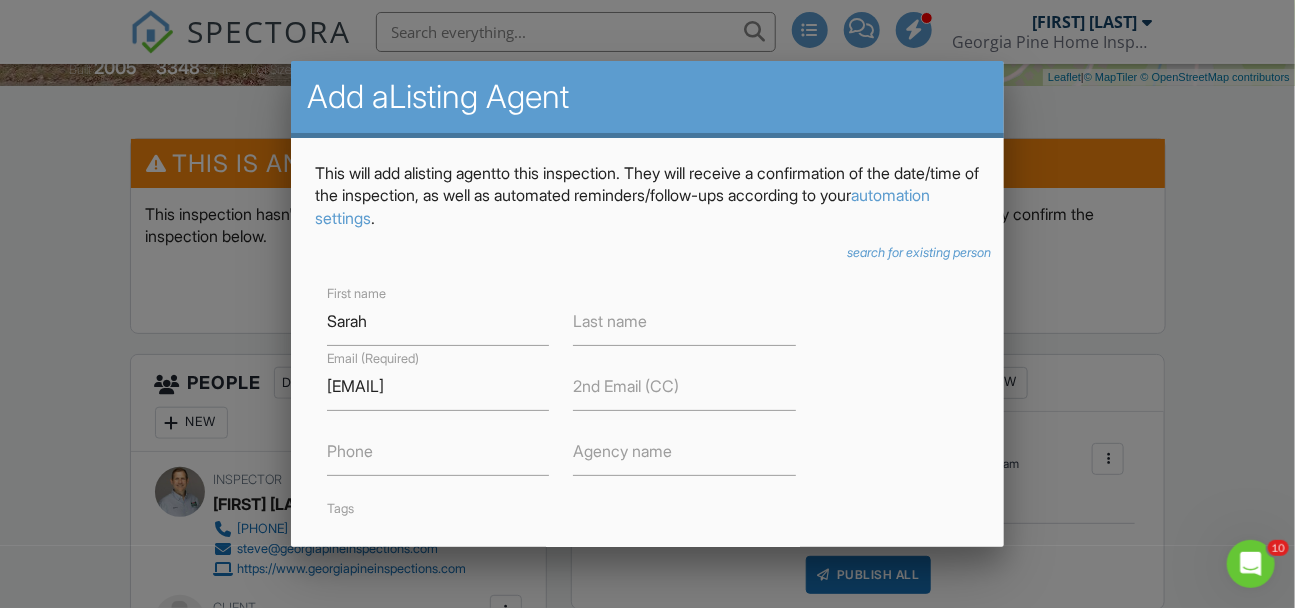 click on "Last name" at bounding box center (610, 321) 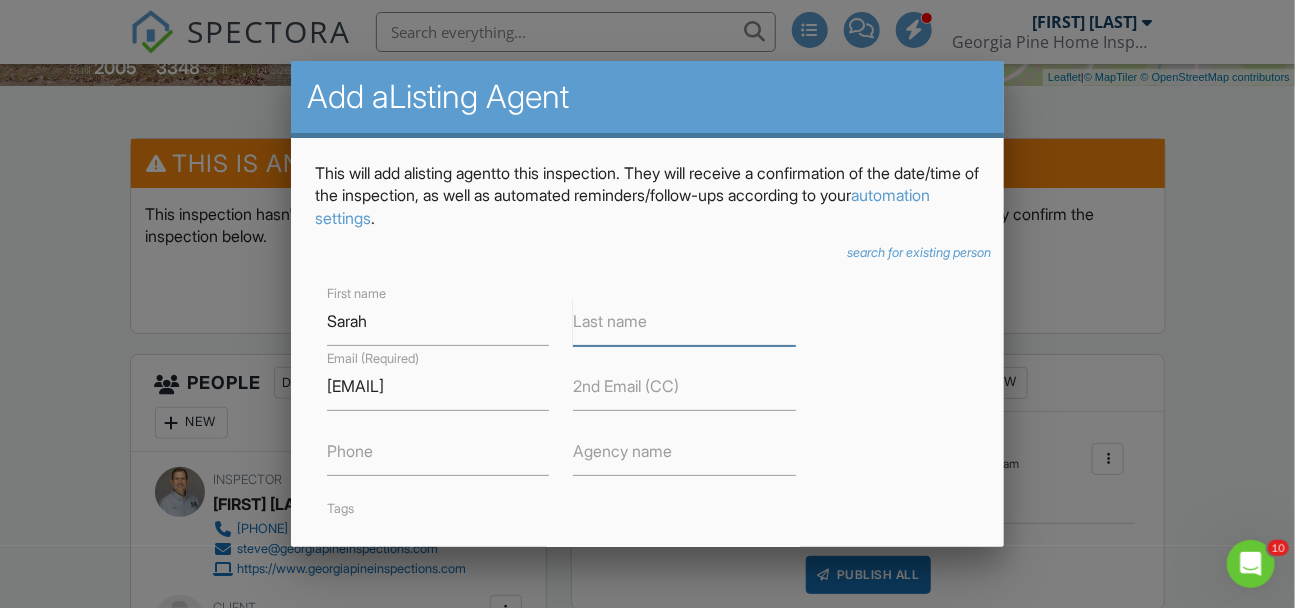 click at bounding box center (684, 321) 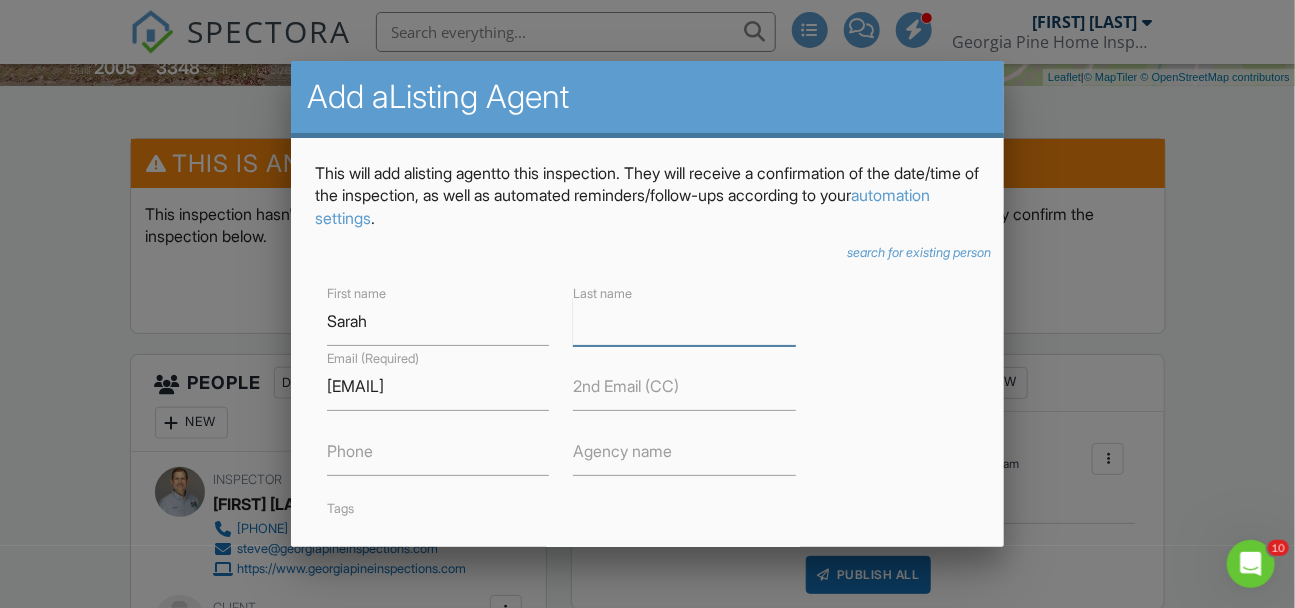 paste on "Maslowski" 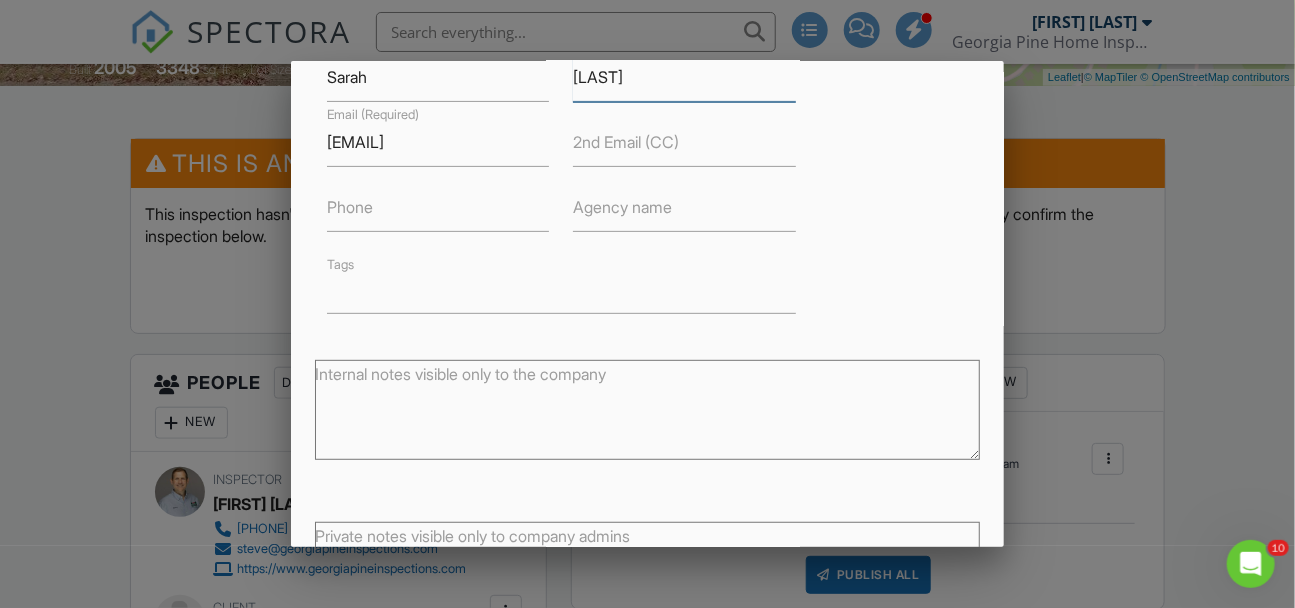 scroll, scrollTop: 387, scrollLeft: 0, axis: vertical 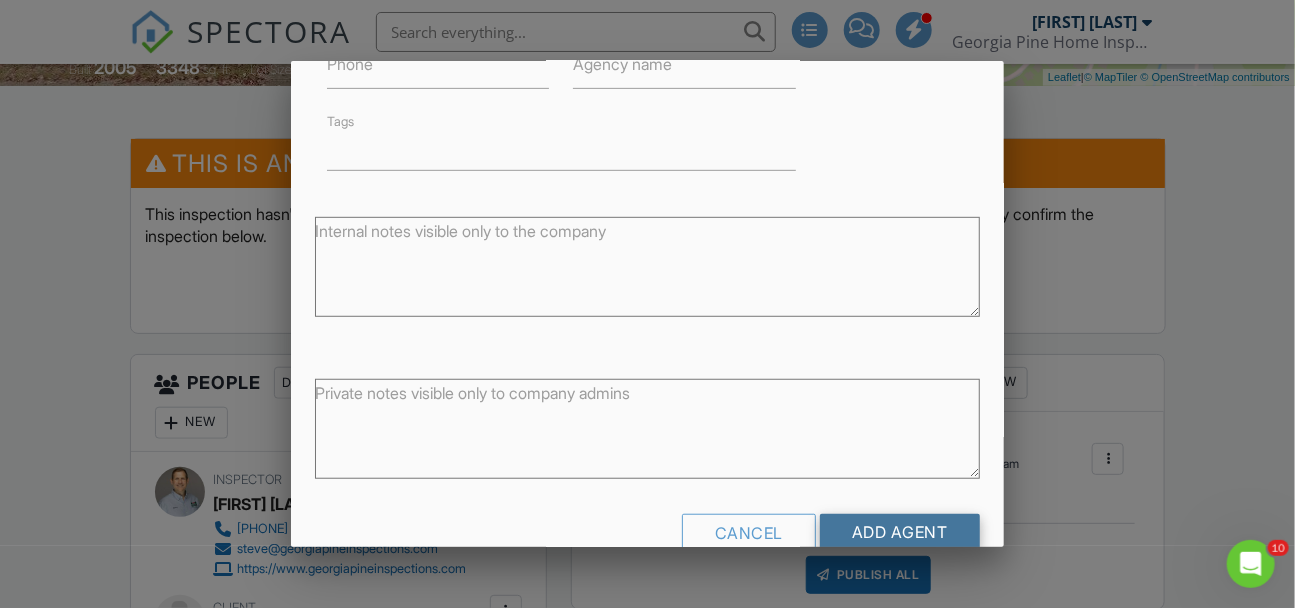 type on "Maslowski" 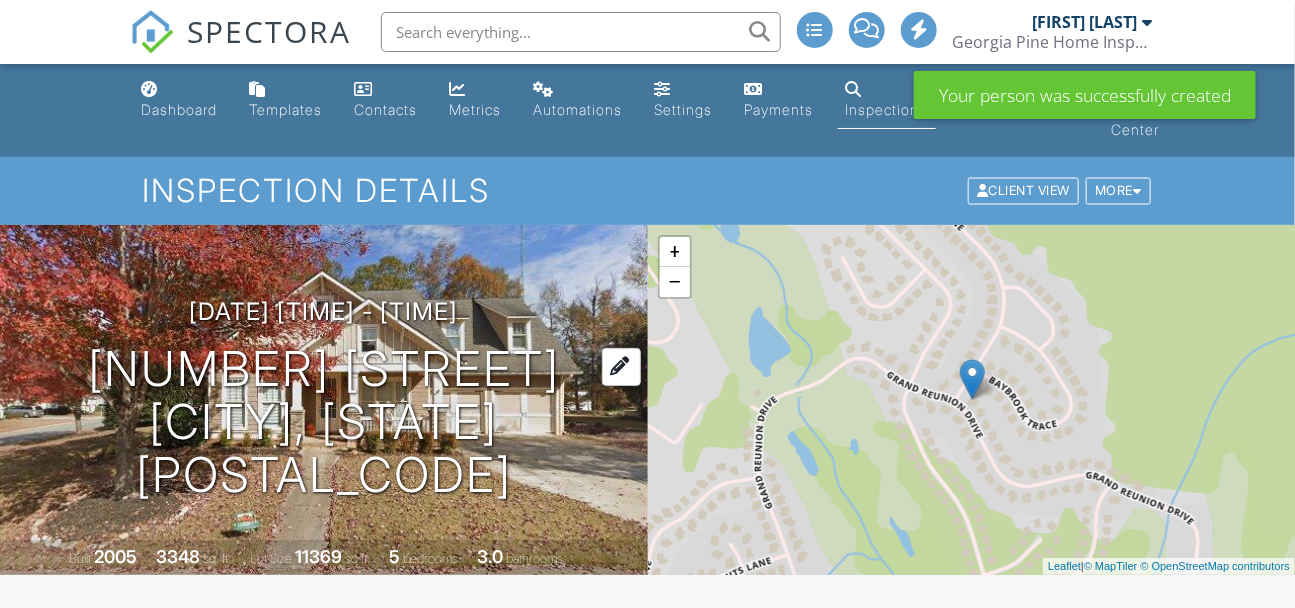 scroll, scrollTop: 878, scrollLeft: 0, axis: vertical 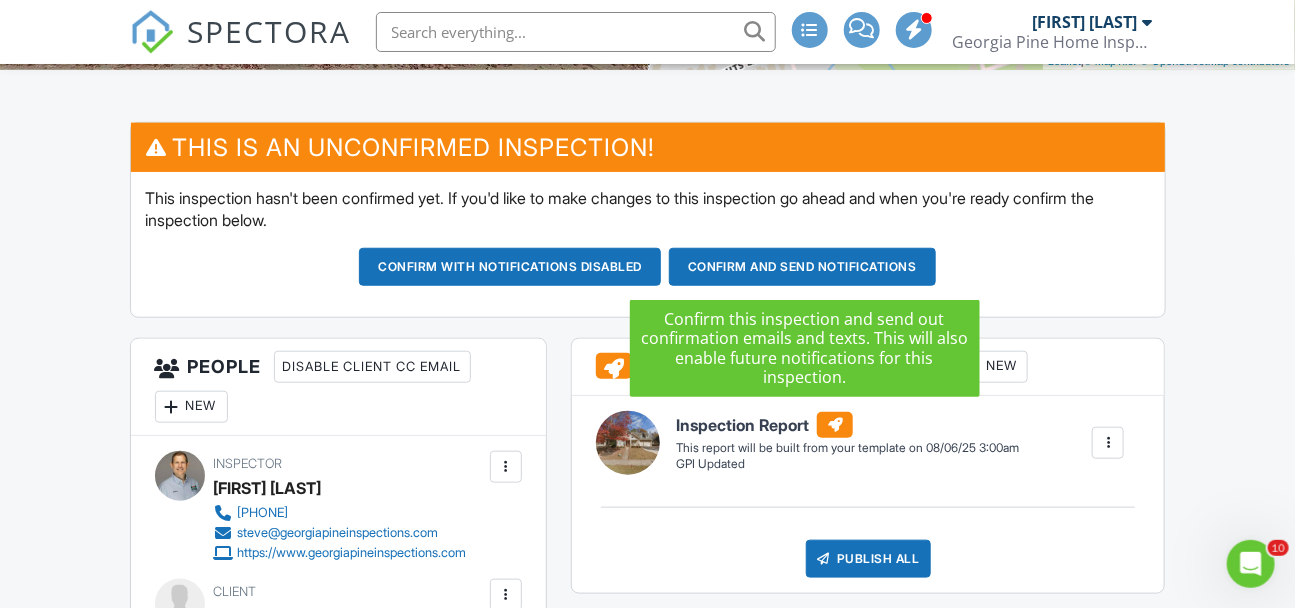 click on "Confirm and send notifications" at bounding box center (510, 267) 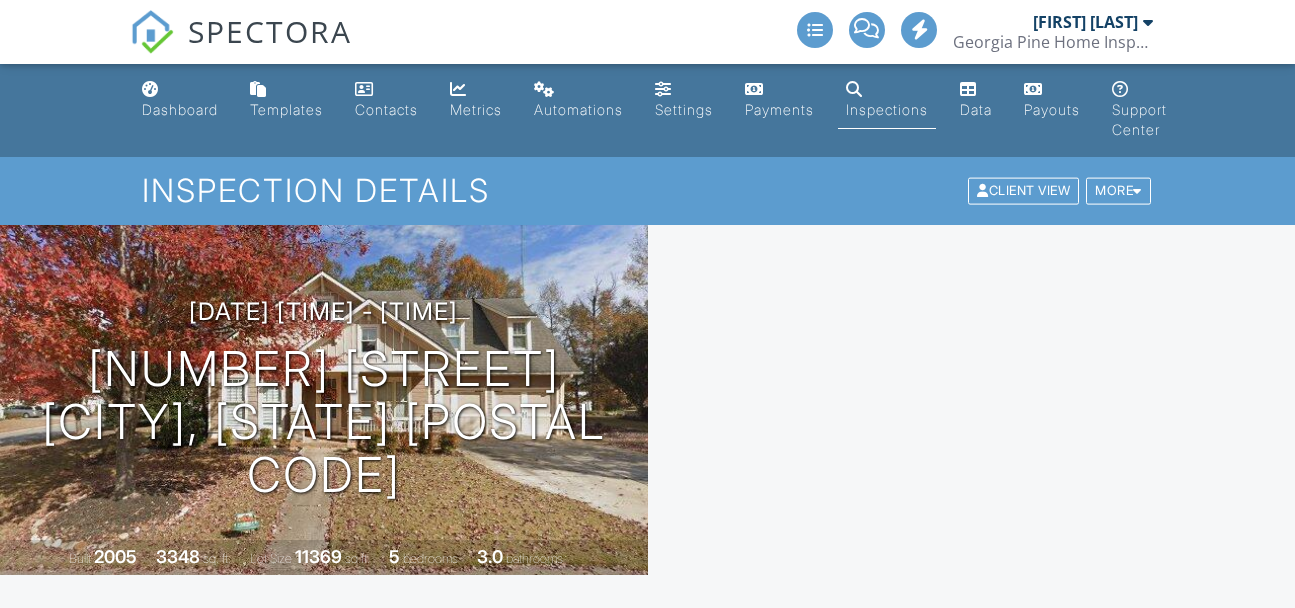 scroll, scrollTop: 0, scrollLeft: 0, axis: both 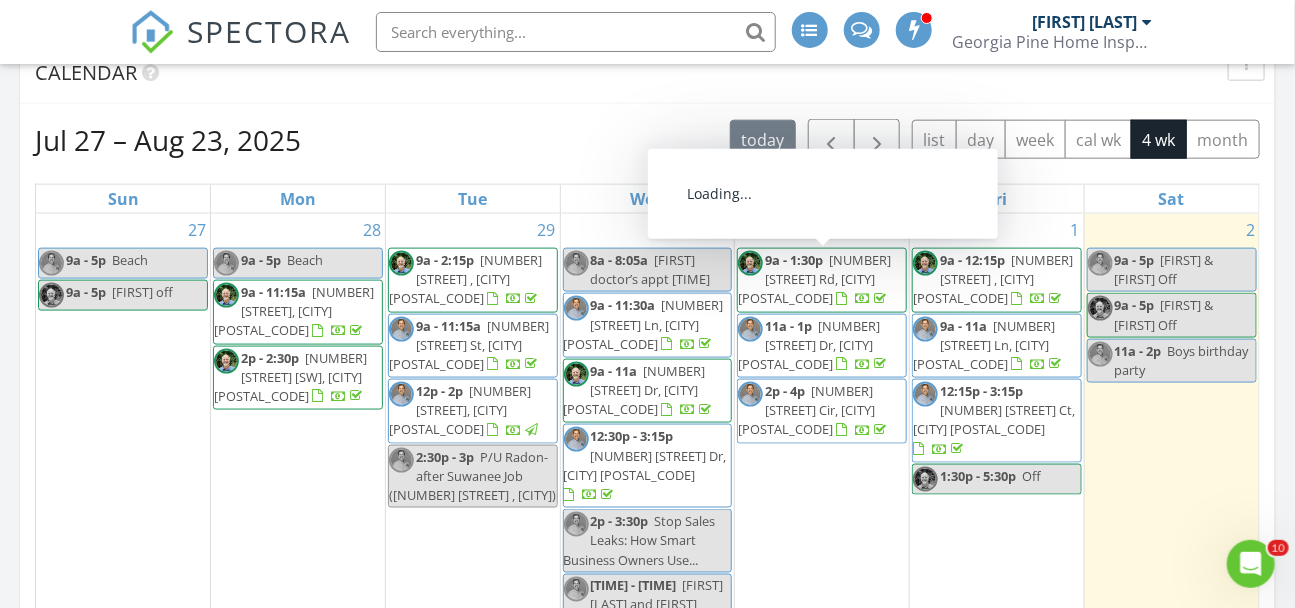click on "1021 Avery Rd, Canton 30115" at bounding box center (814, 279) 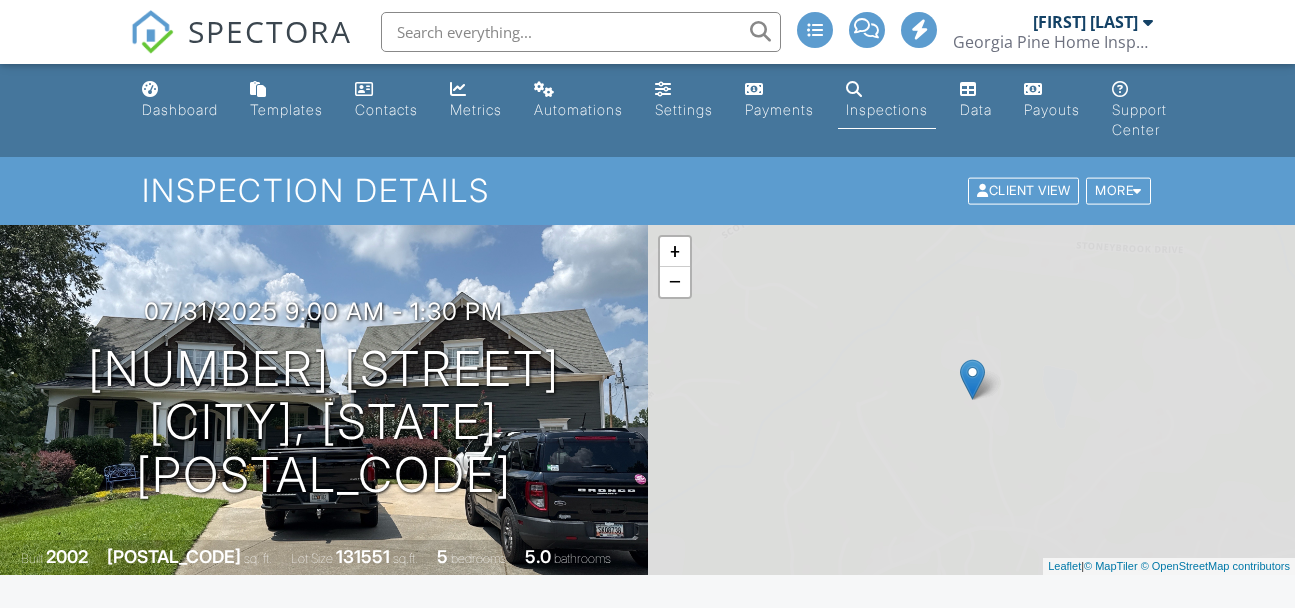 scroll, scrollTop: 0, scrollLeft: 0, axis: both 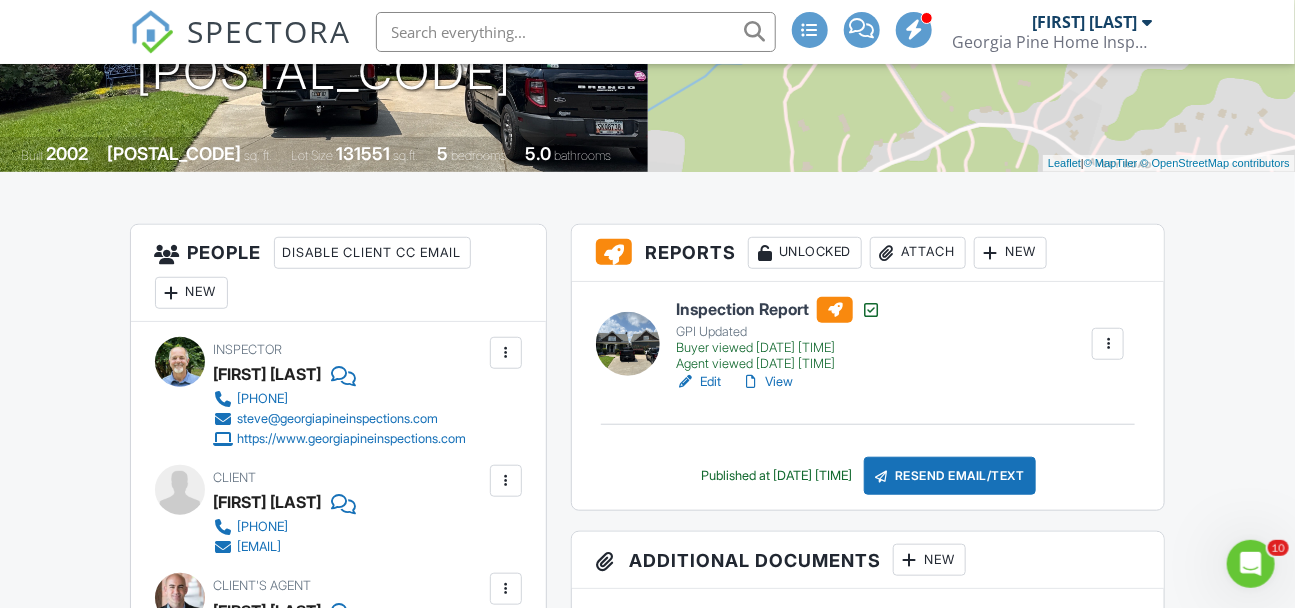 click on "View" at bounding box center (767, 382) 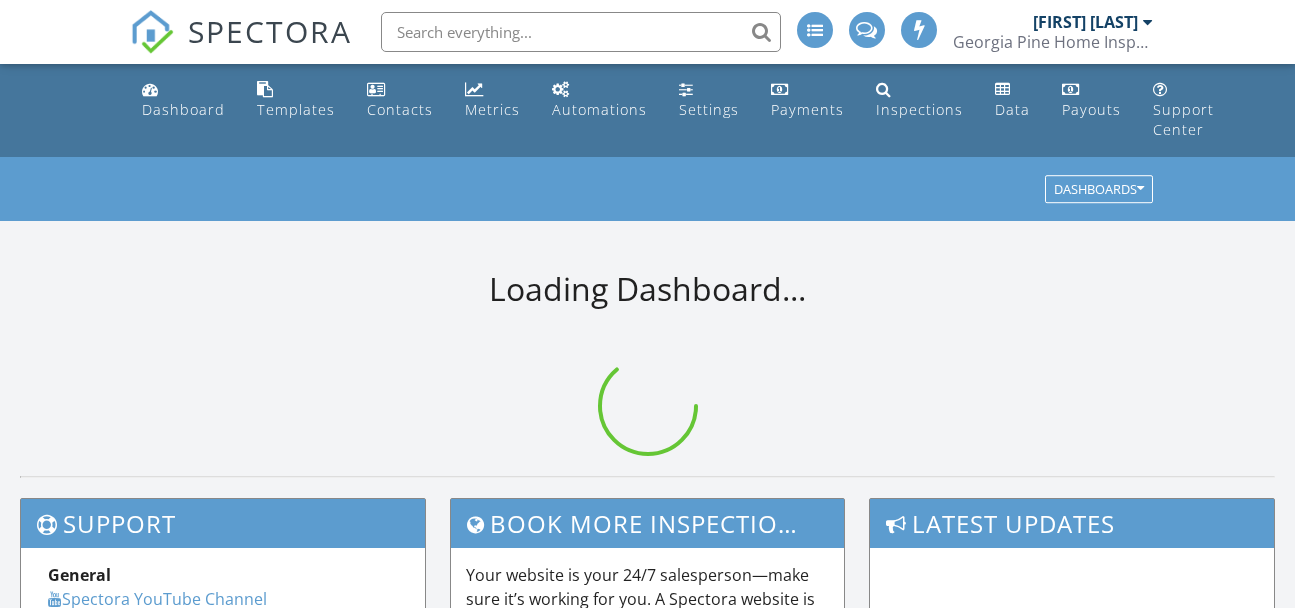 scroll, scrollTop: 0, scrollLeft: 0, axis: both 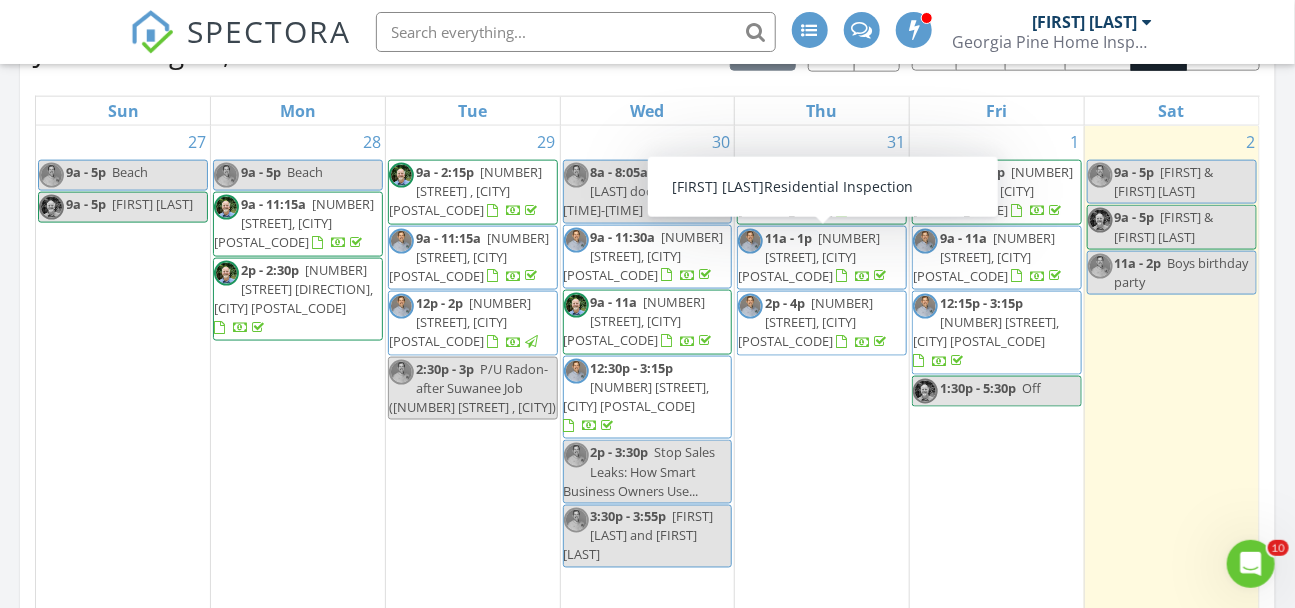 click on "[TIME]
[NUMBER] [STREET], [CITY] [POSTAL_CODE]" at bounding box center (822, 192) 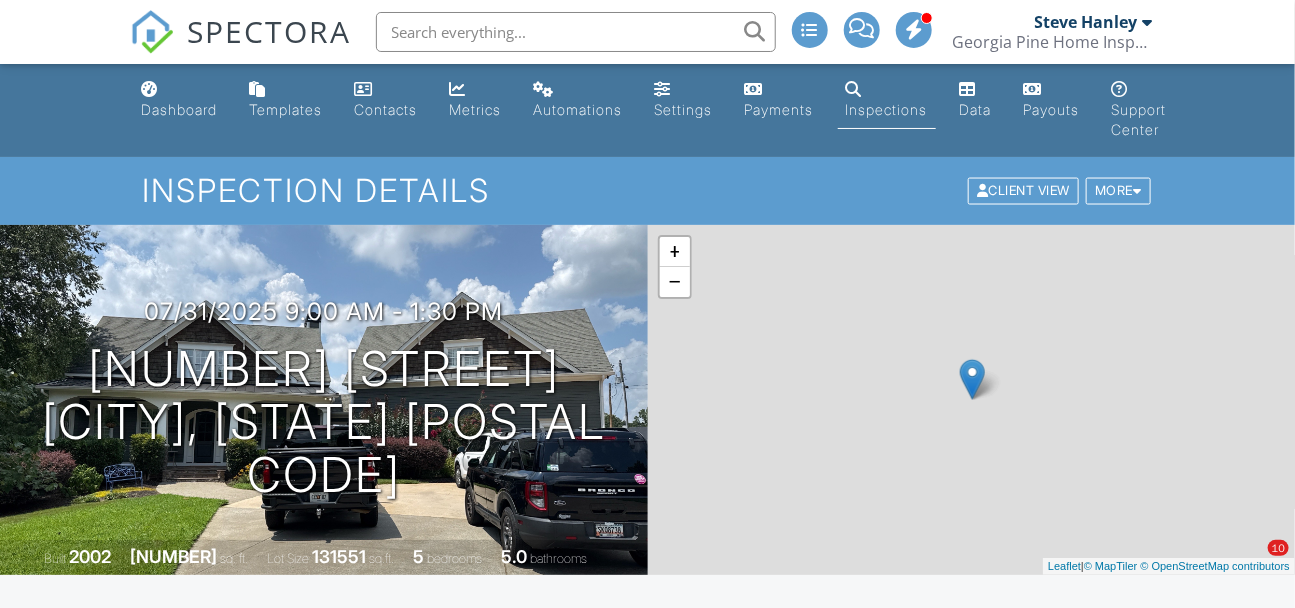 scroll, scrollTop: 0, scrollLeft: 0, axis: both 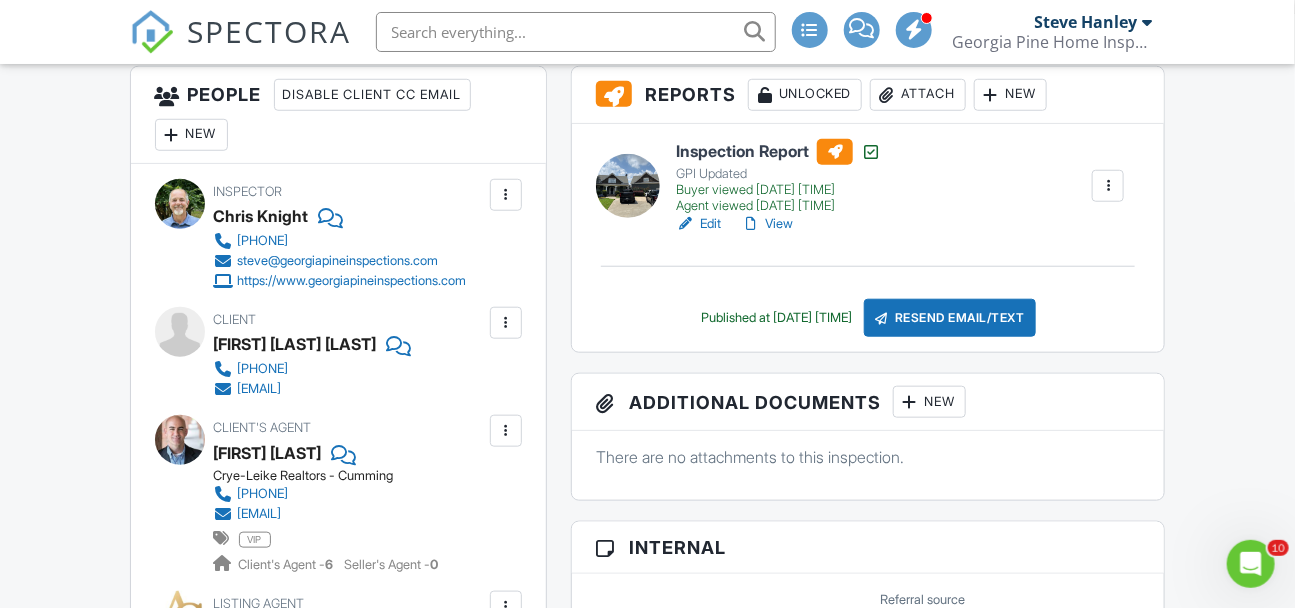 drag, startPoint x: 235, startPoint y: 355, endPoint x: 374, endPoint y: 401, distance: 146.4138 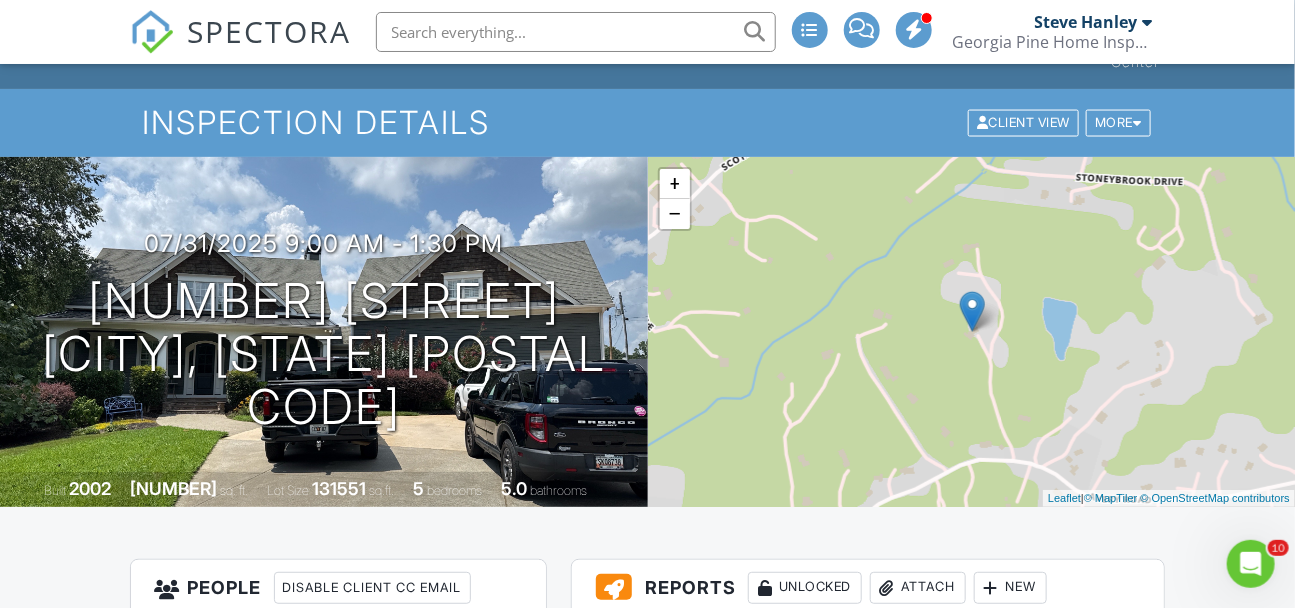 scroll, scrollTop: 0, scrollLeft: 0, axis: both 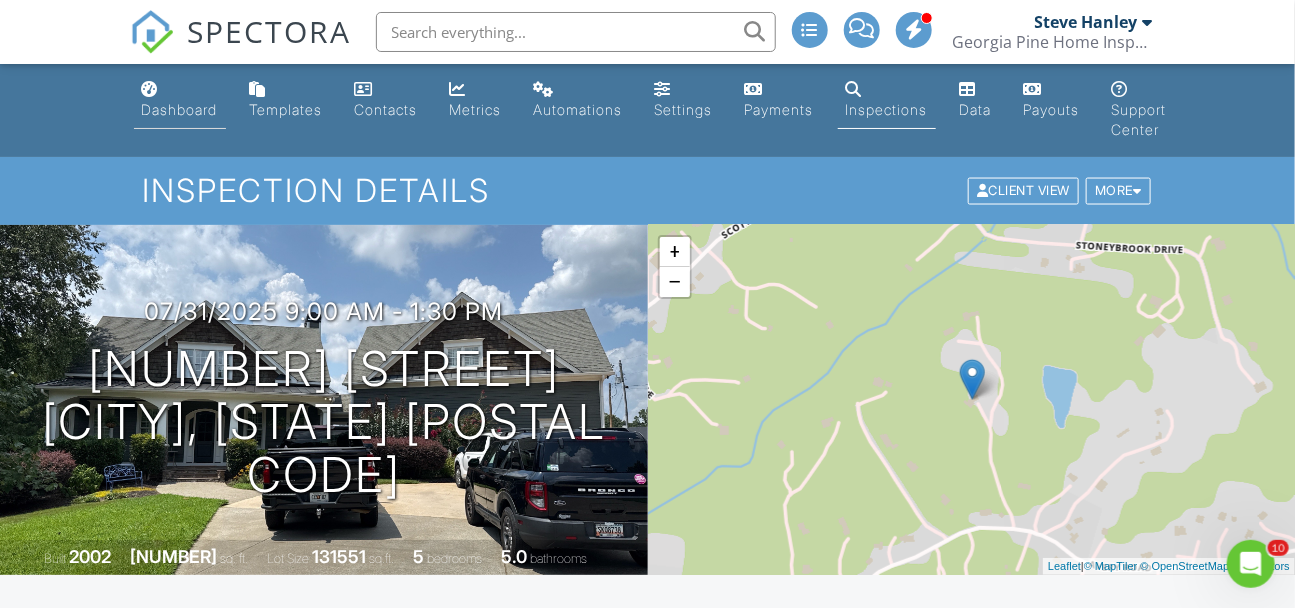 click on "Dashboard" at bounding box center [180, 100] 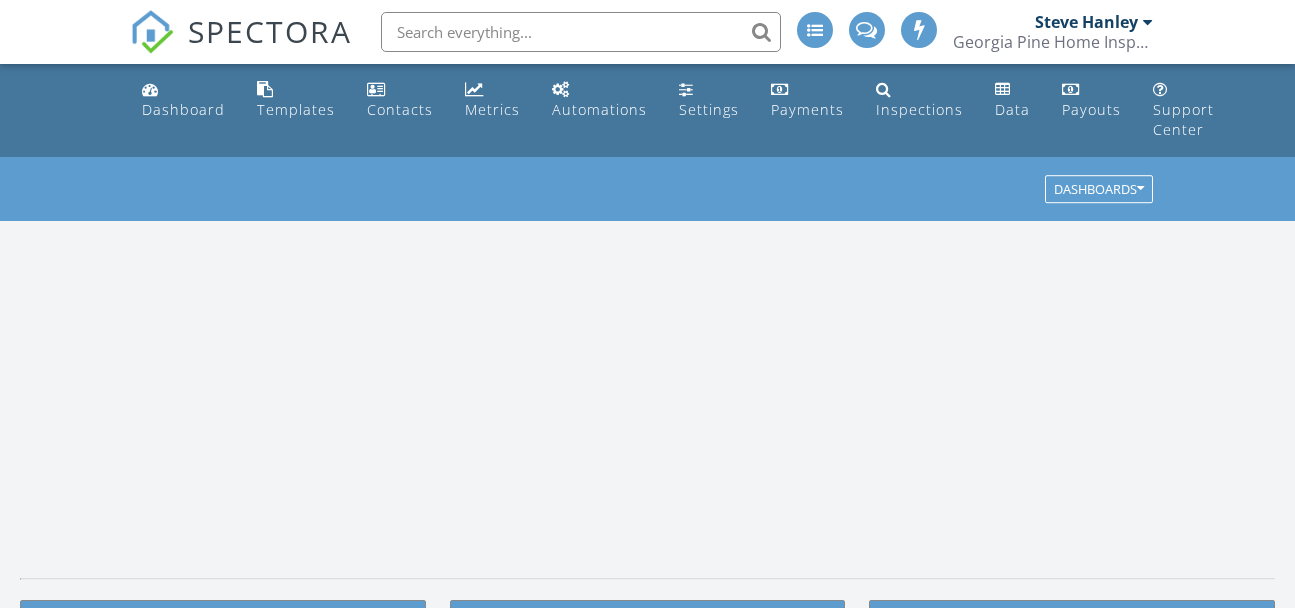 scroll, scrollTop: 0, scrollLeft: 0, axis: both 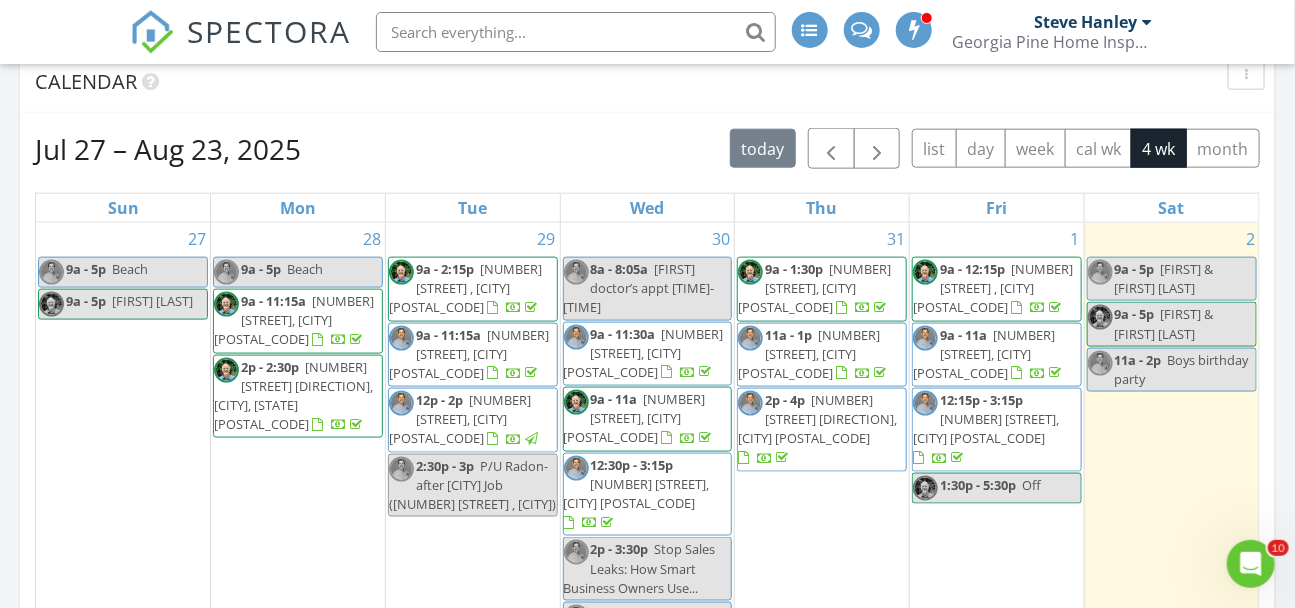 click at bounding box center [576, 32] 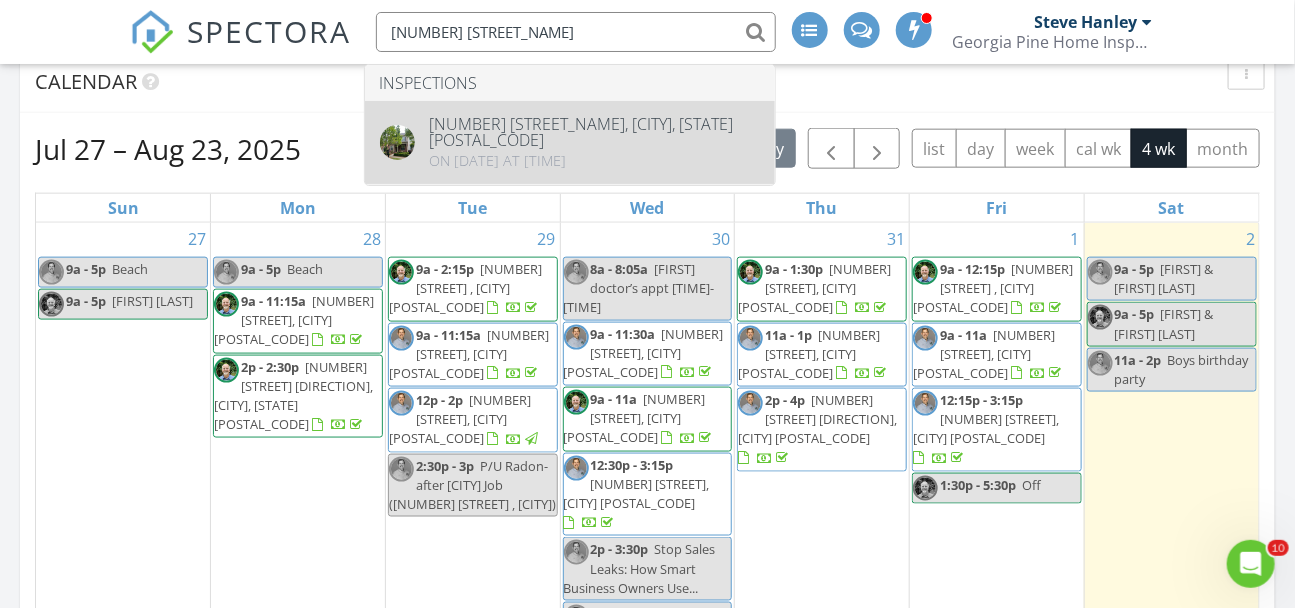 type on "[NUMBER] [STREET_NAME]" 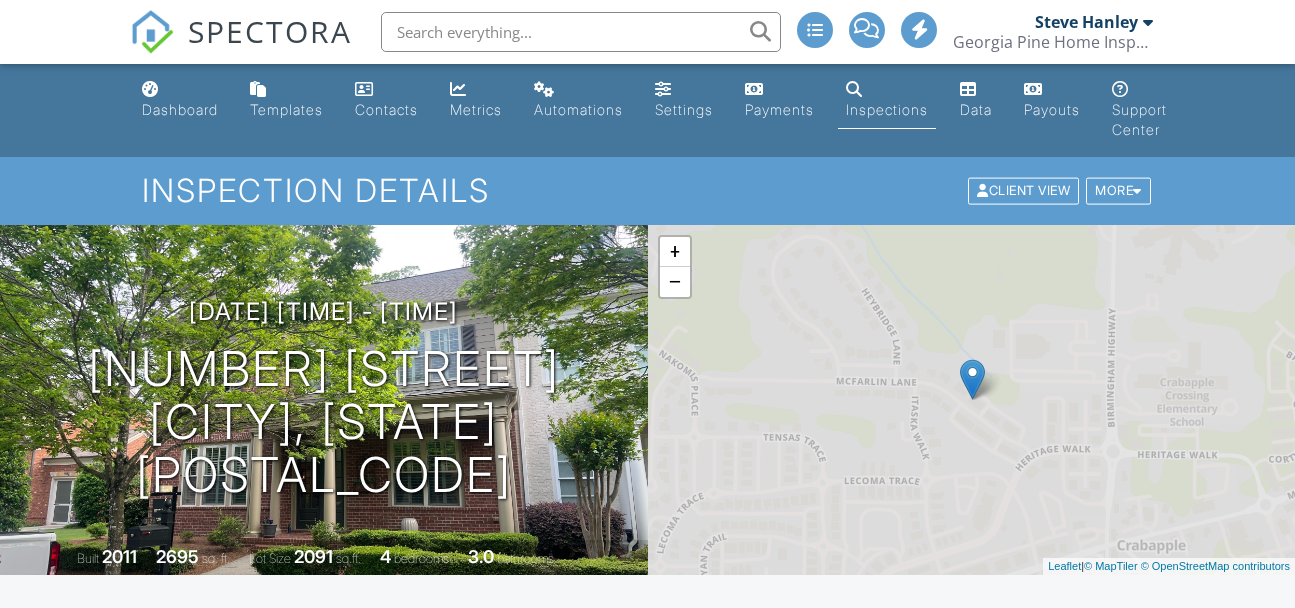scroll, scrollTop: 0, scrollLeft: 0, axis: both 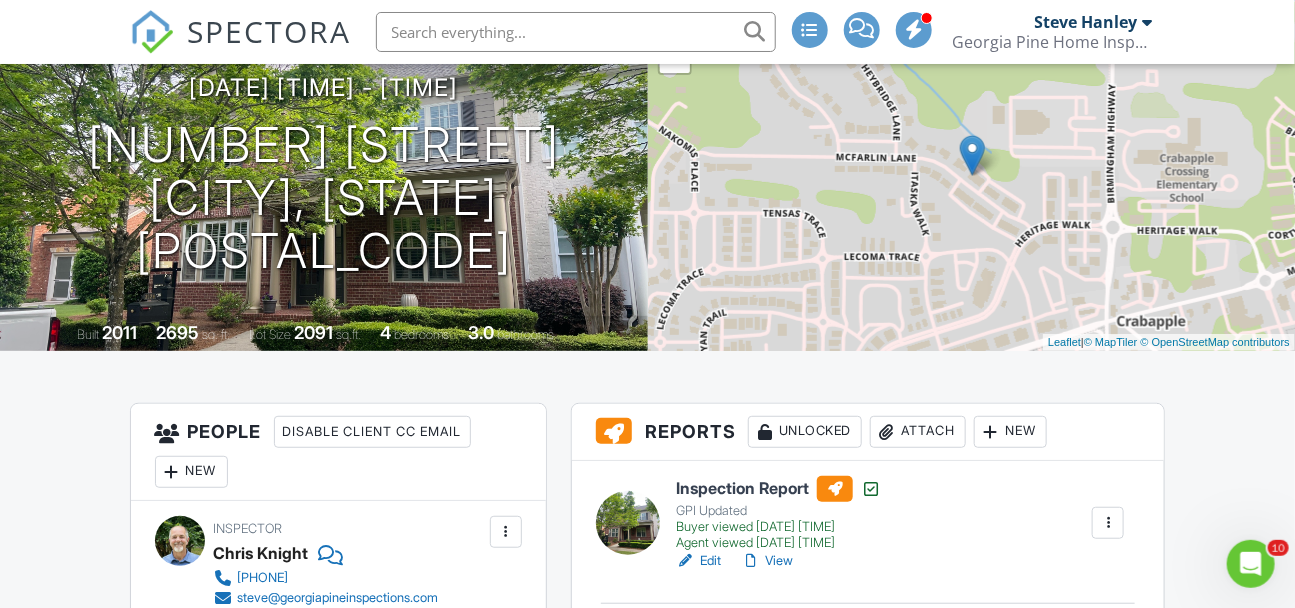 click on "View" at bounding box center [767, 561] 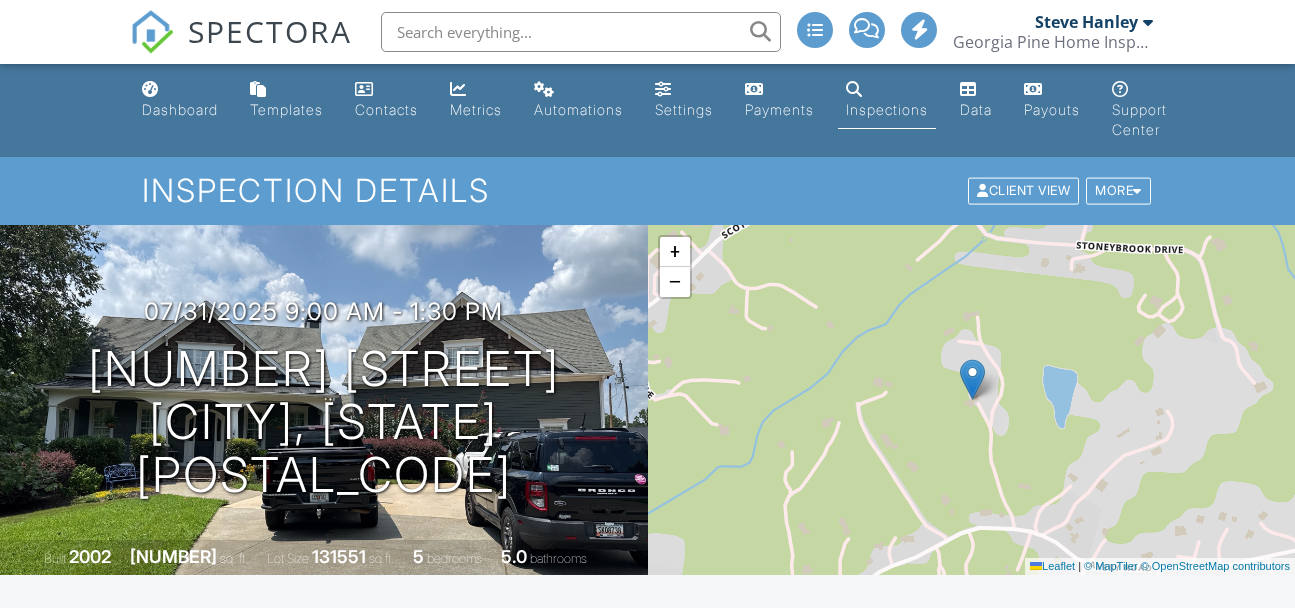 scroll, scrollTop: 0, scrollLeft: 0, axis: both 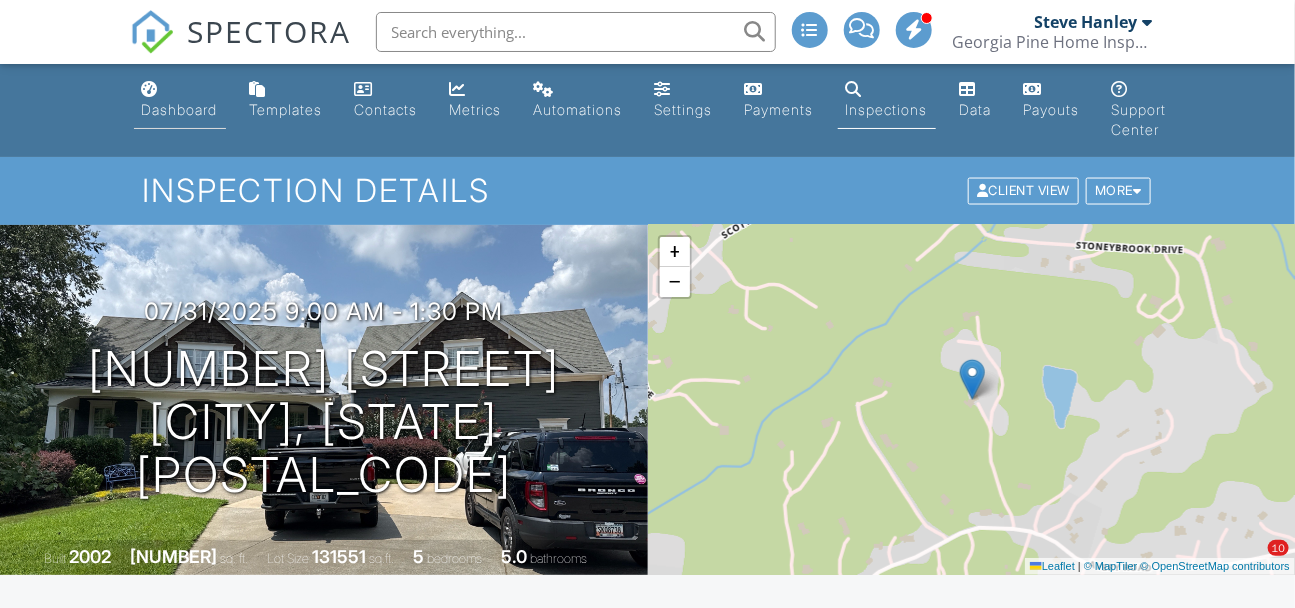 click on "Dashboard" at bounding box center [180, 100] 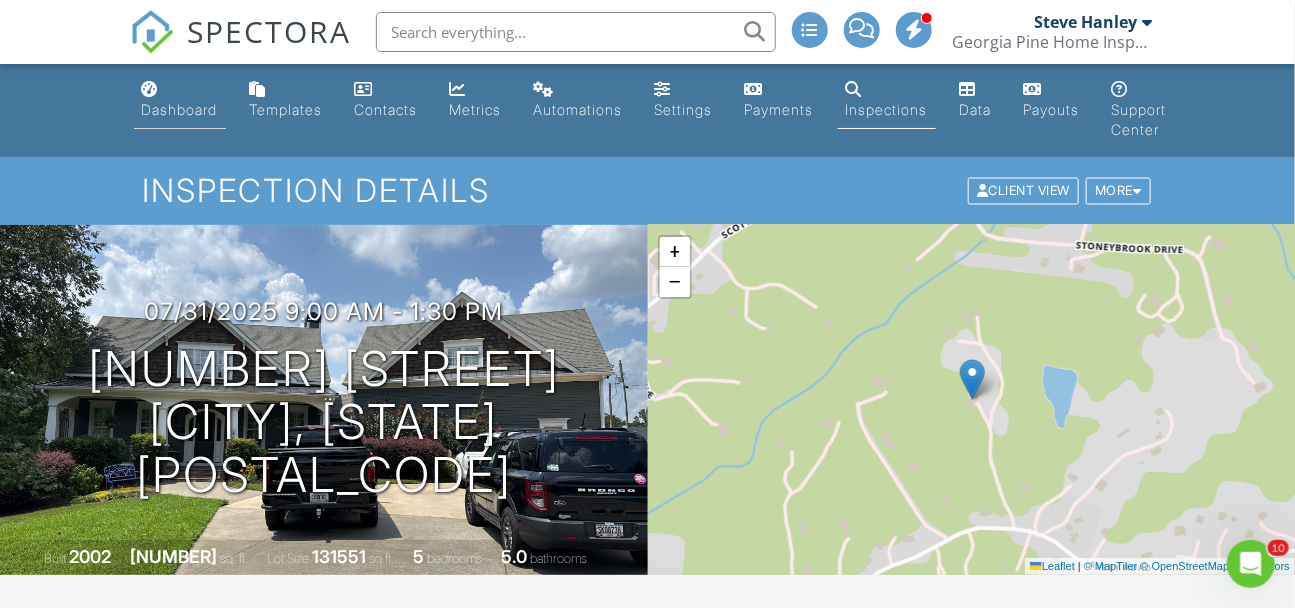 scroll, scrollTop: 0, scrollLeft: 0, axis: both 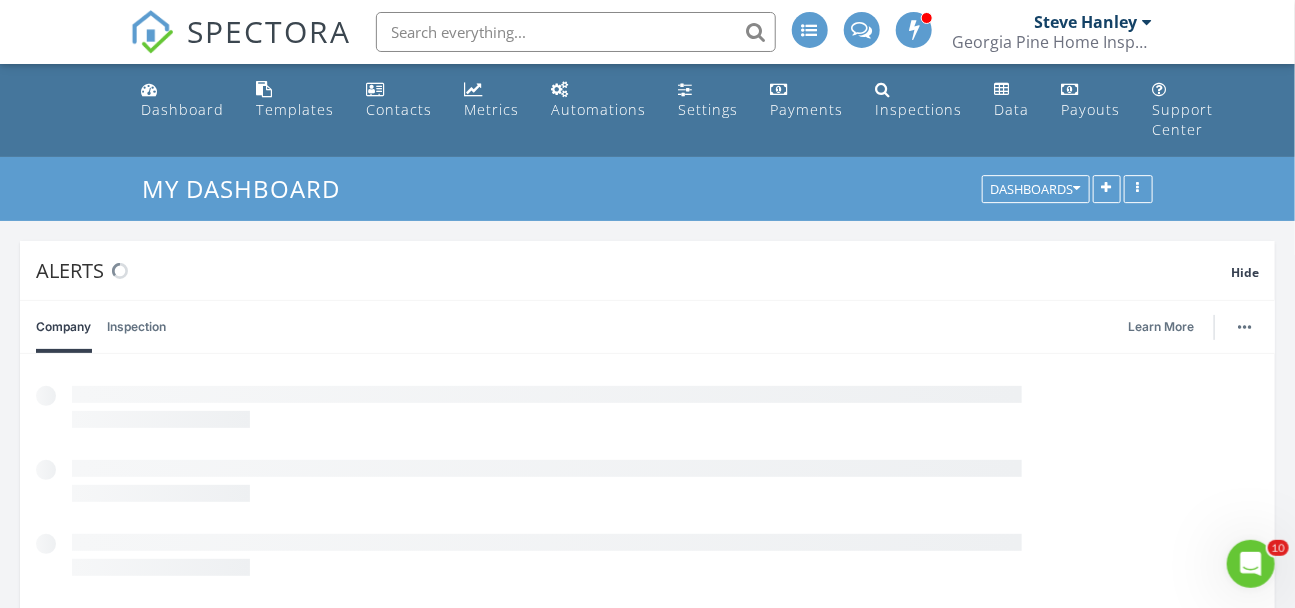 click at bounding box center [576, 32] 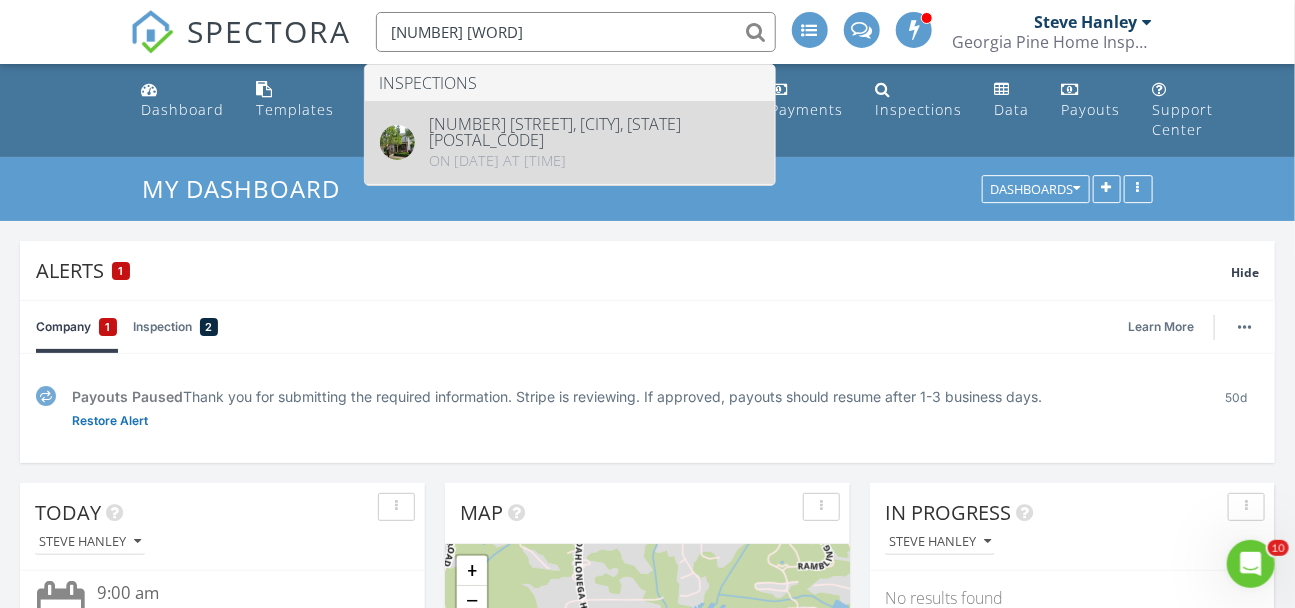 type on "2124 mcfarlin" 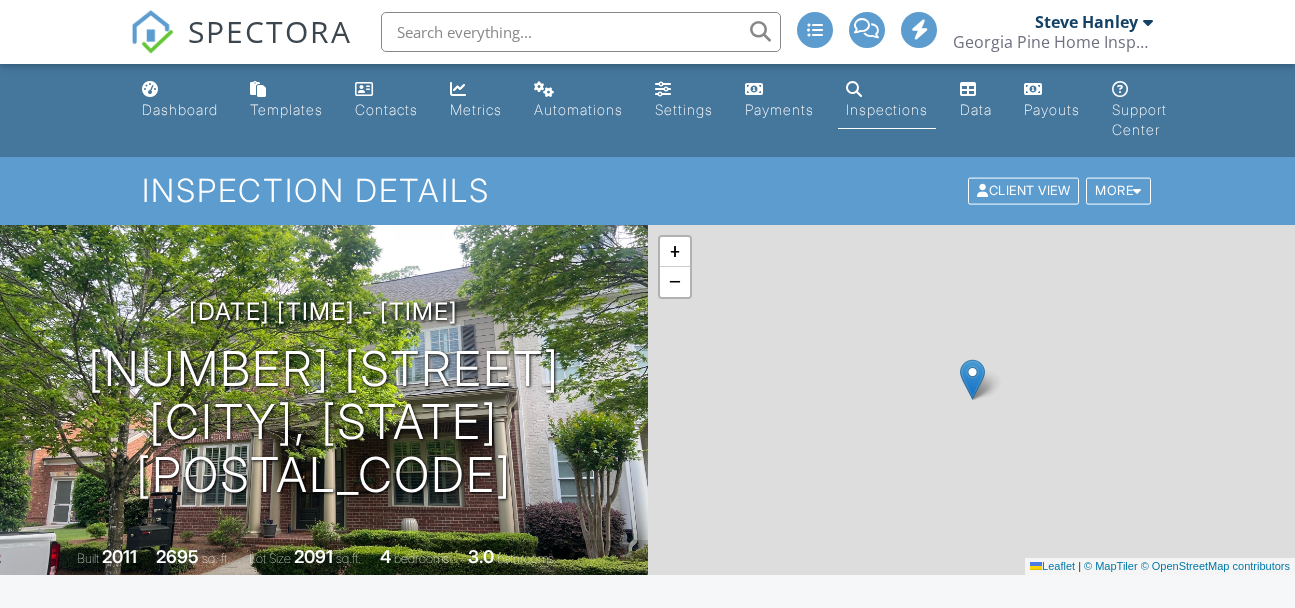 scroll, scrollTop: 0, scrollLeft: 0, axis: both 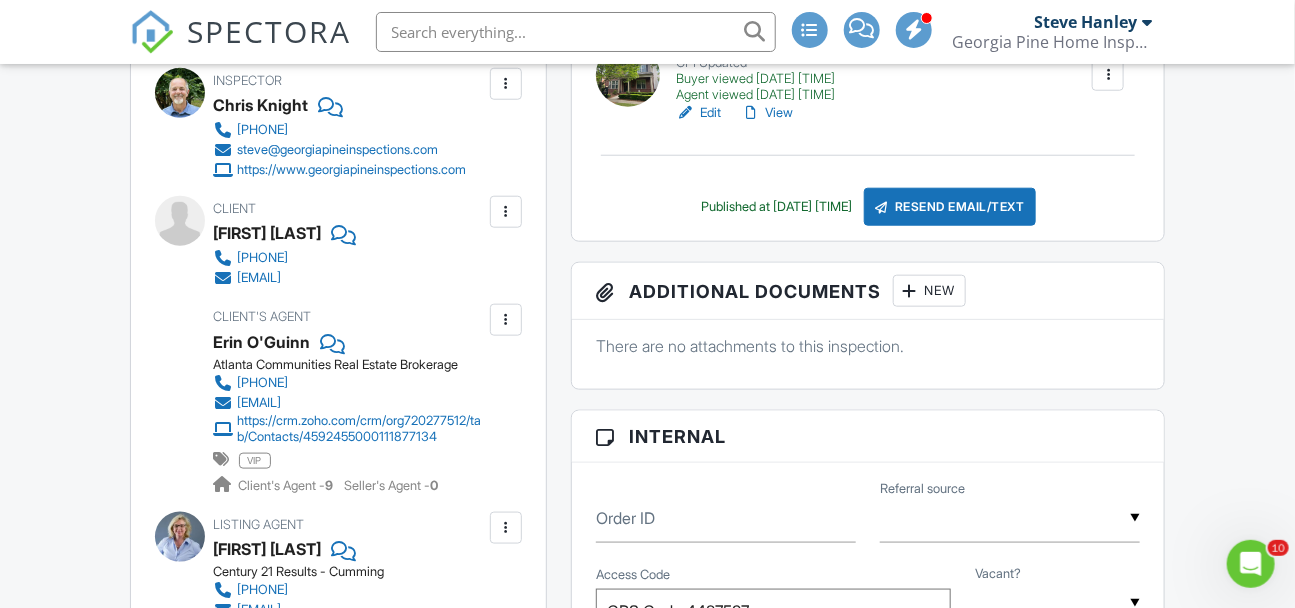 drag, startPoint x: 216, startPoint y: 237, endPoint x: 391, endPoint y: 268, distance: 177.7245 